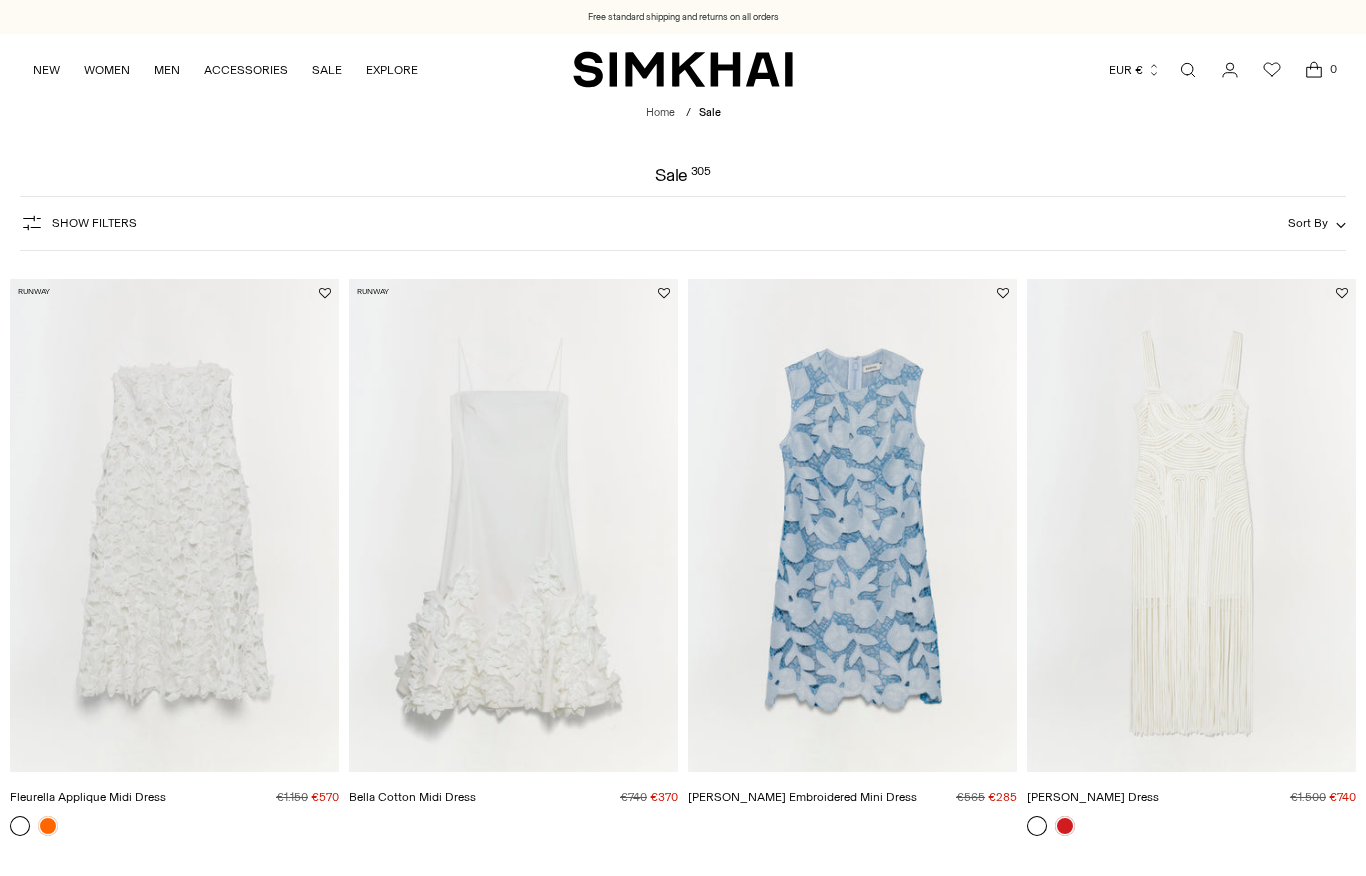 scroll, scrollTop: 0, scrollLeft: 0, axis: both 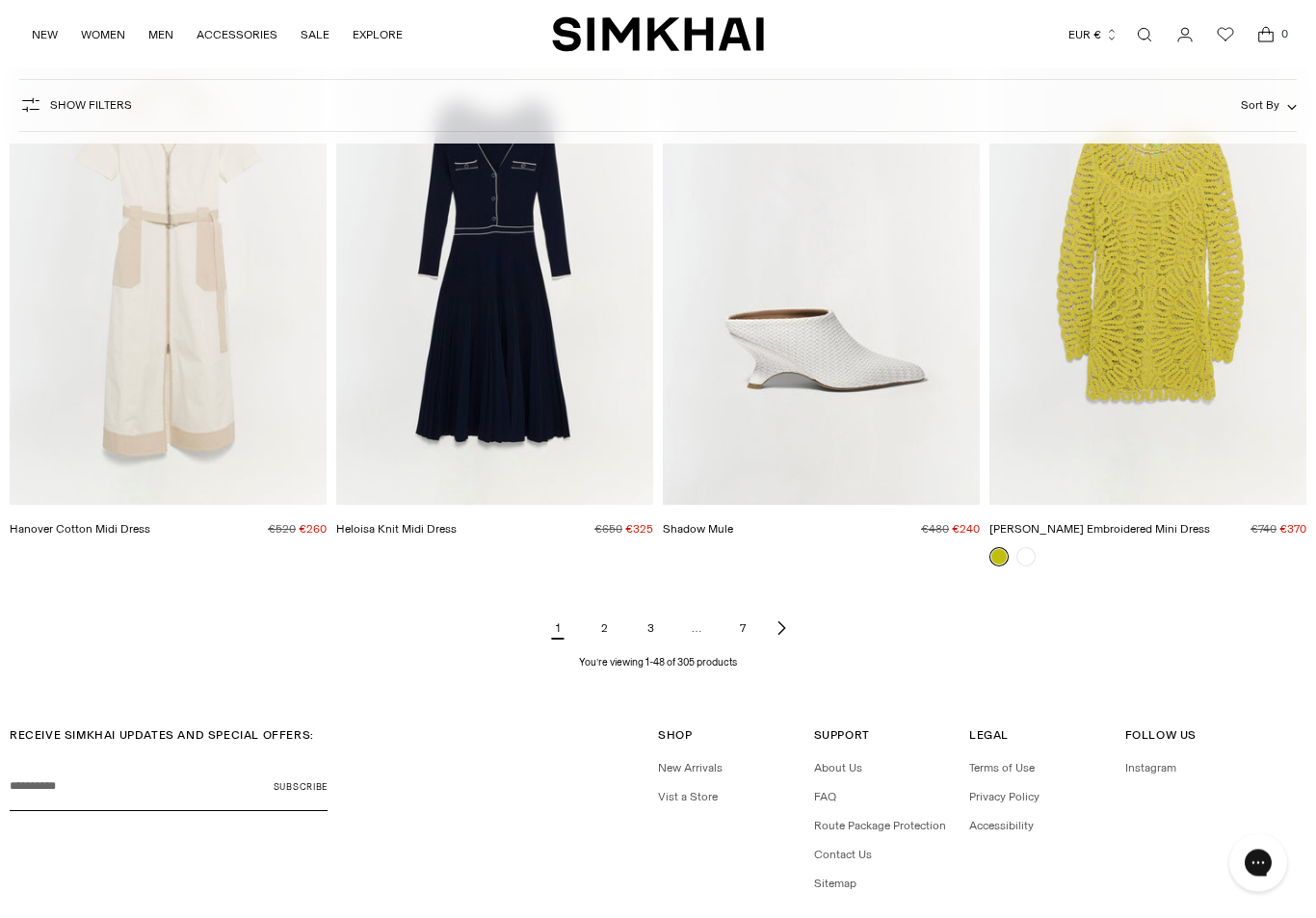 click 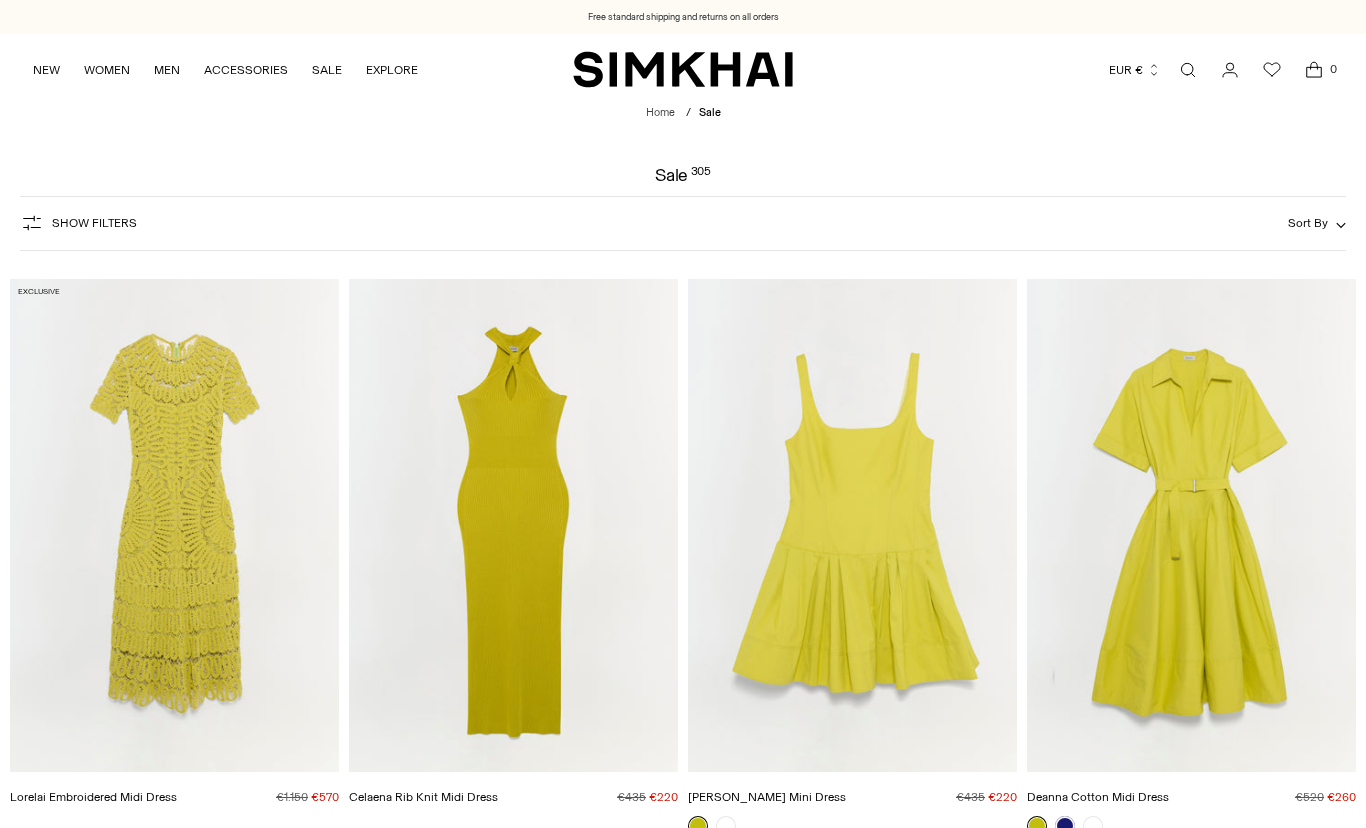 scroll, scrollTop: 0, scrollLeft: 0, axis: both 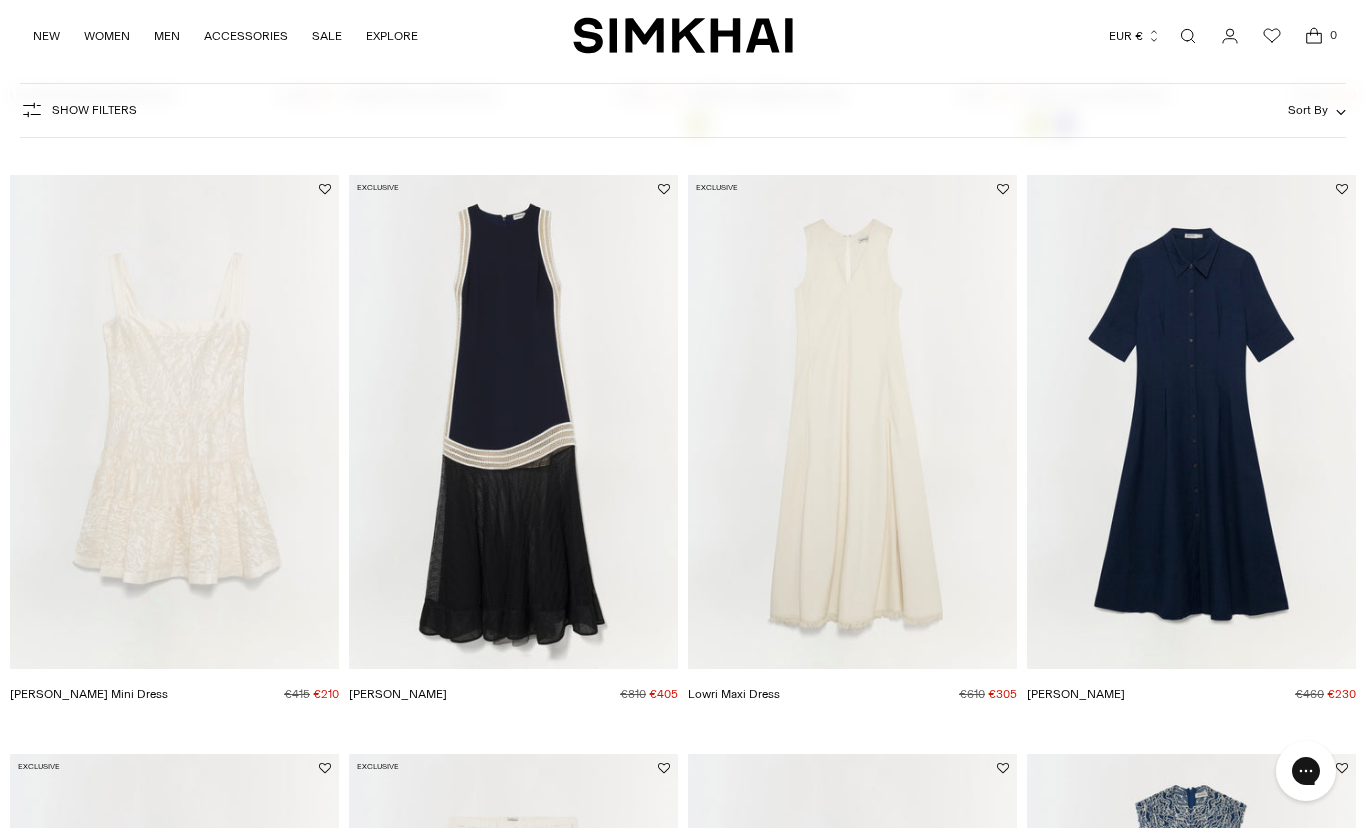 click at bounding box center [1191, 422] 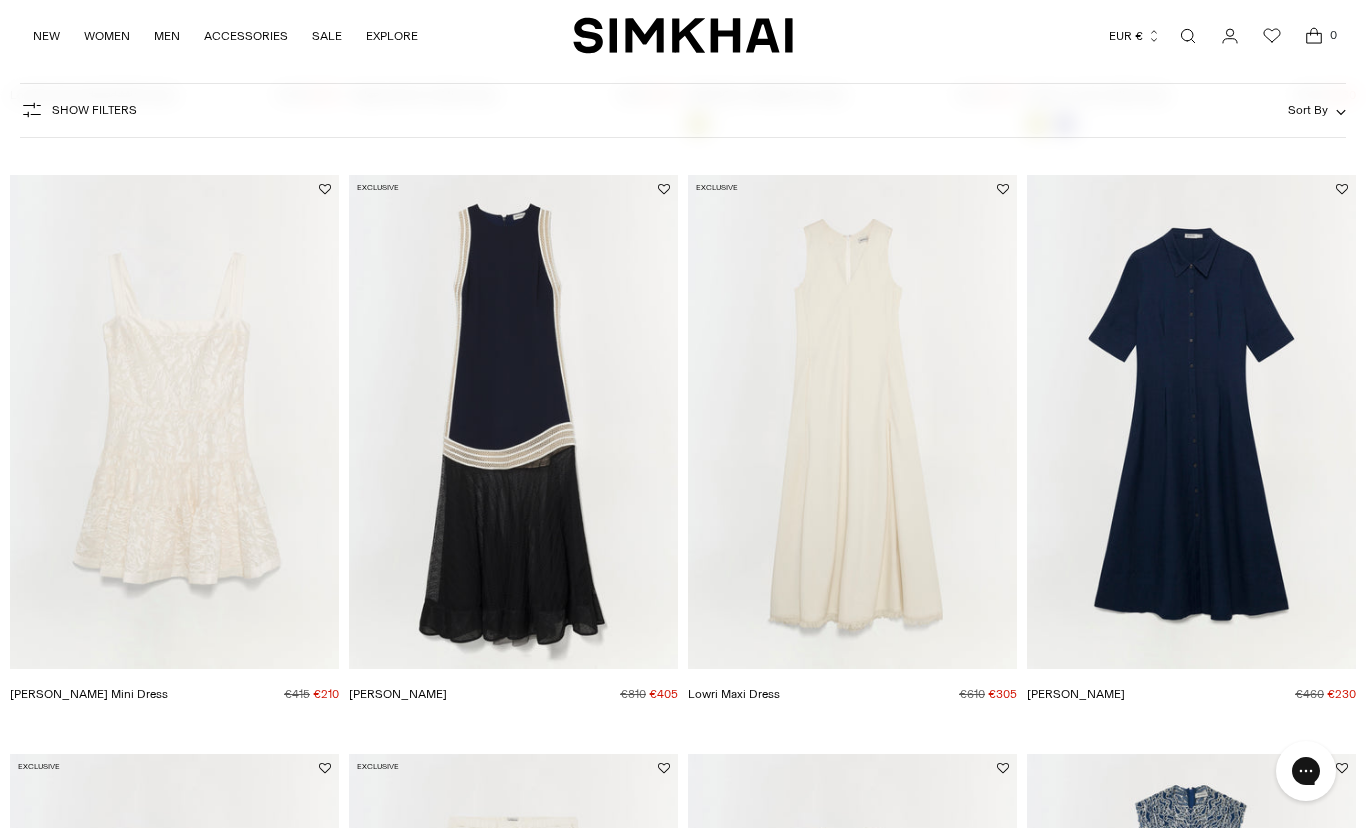 click at bounding box center (852, 422) 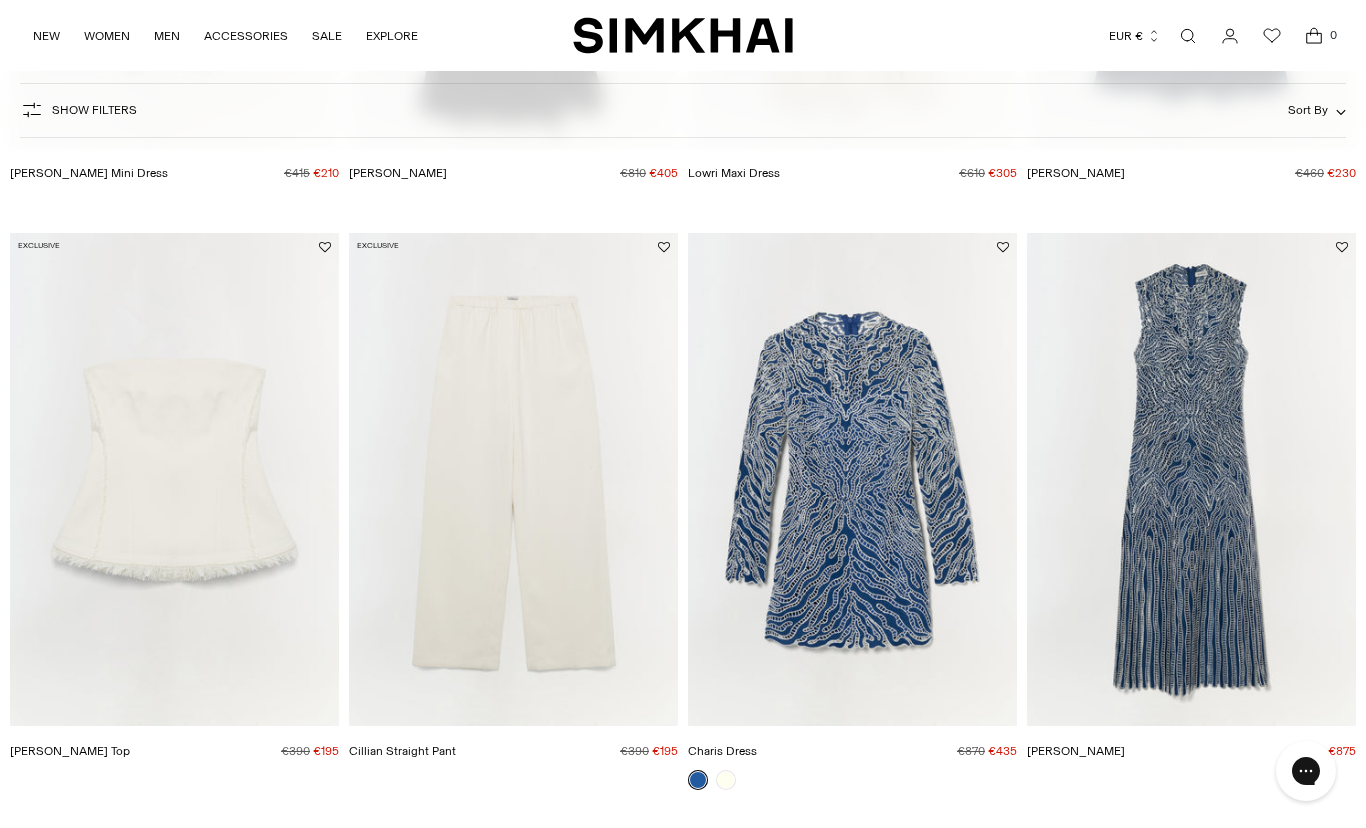 scroll, scrollTop: 1219, scrollLeft: 0, axis: vertical 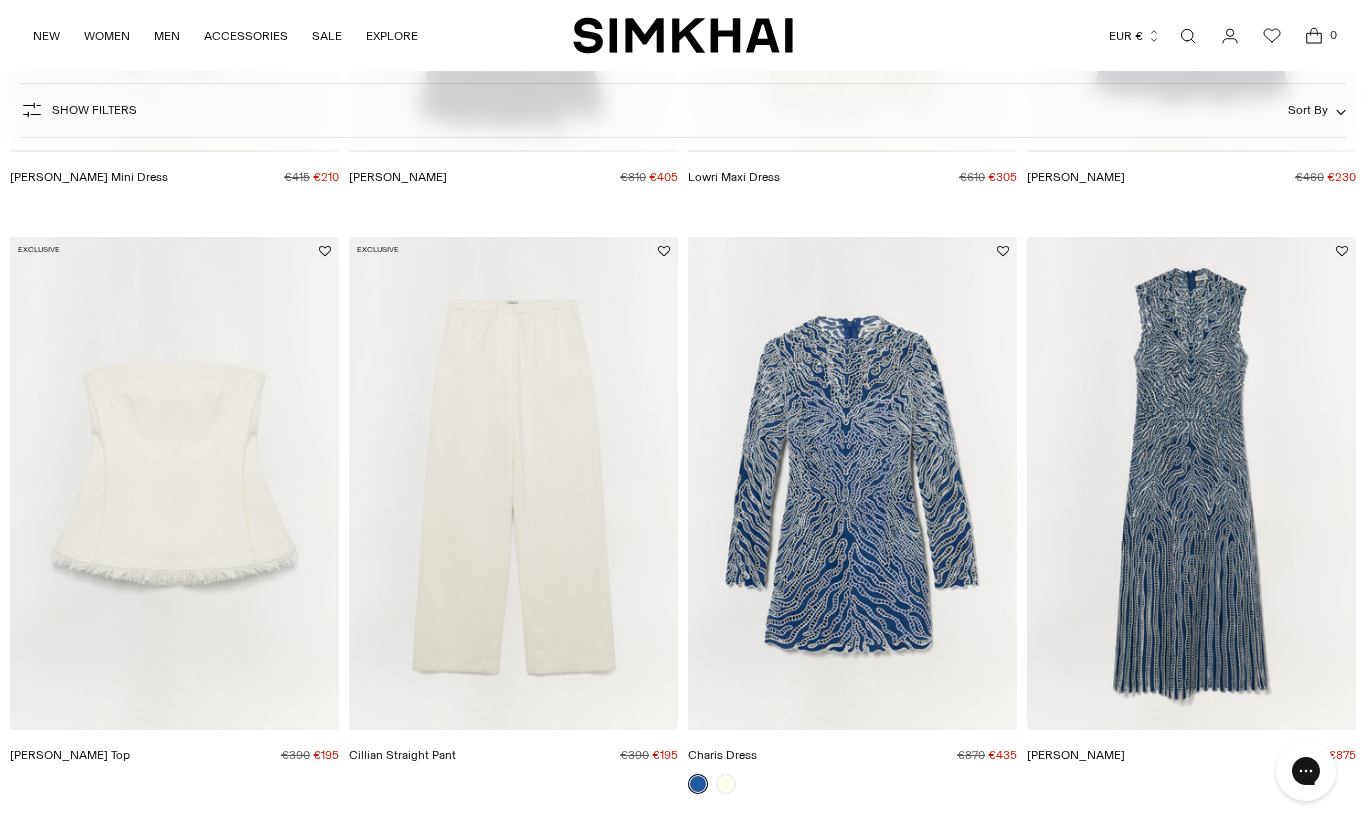 click at bounding box center [1191, 484] 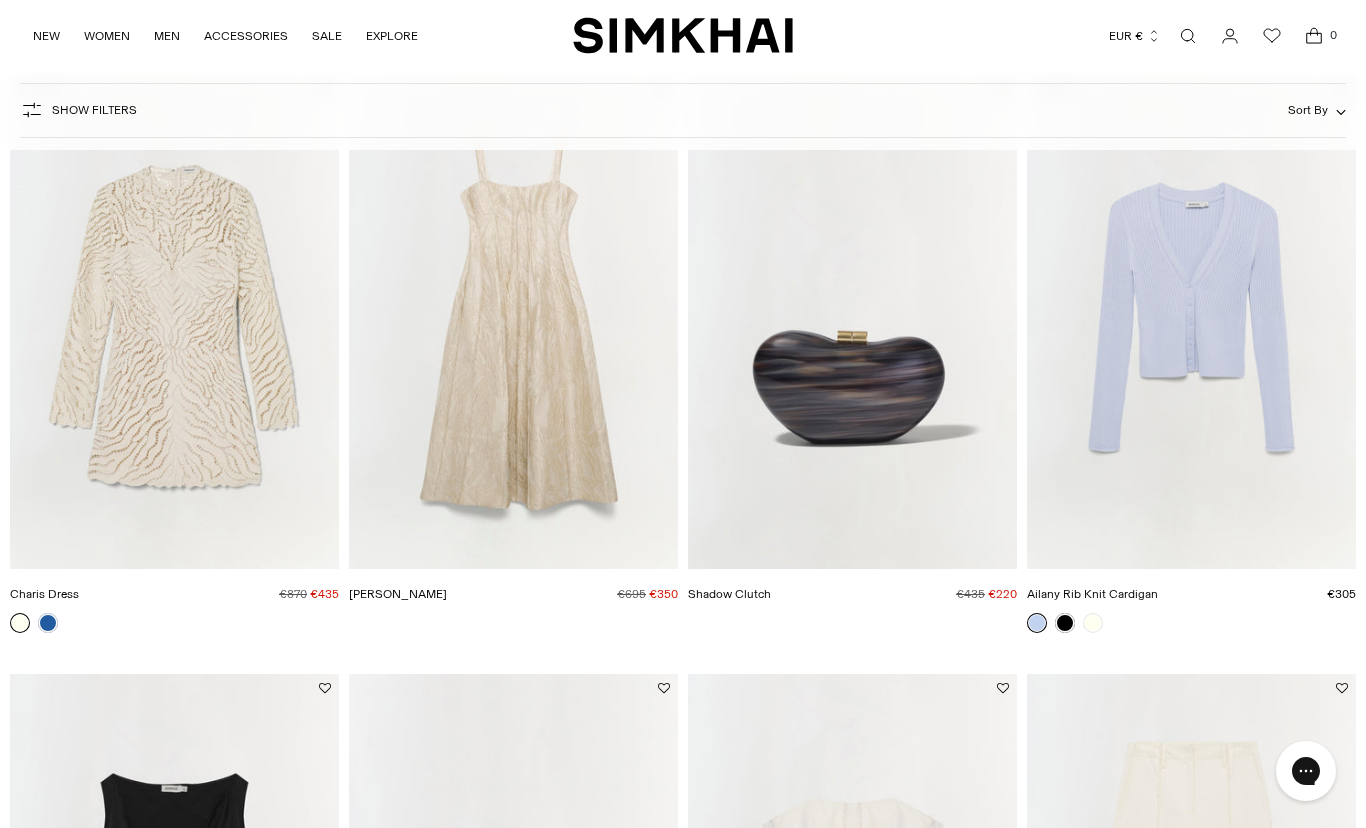 scroll, scrollTop: 2576, scrollLeft: 0, axis: vertical 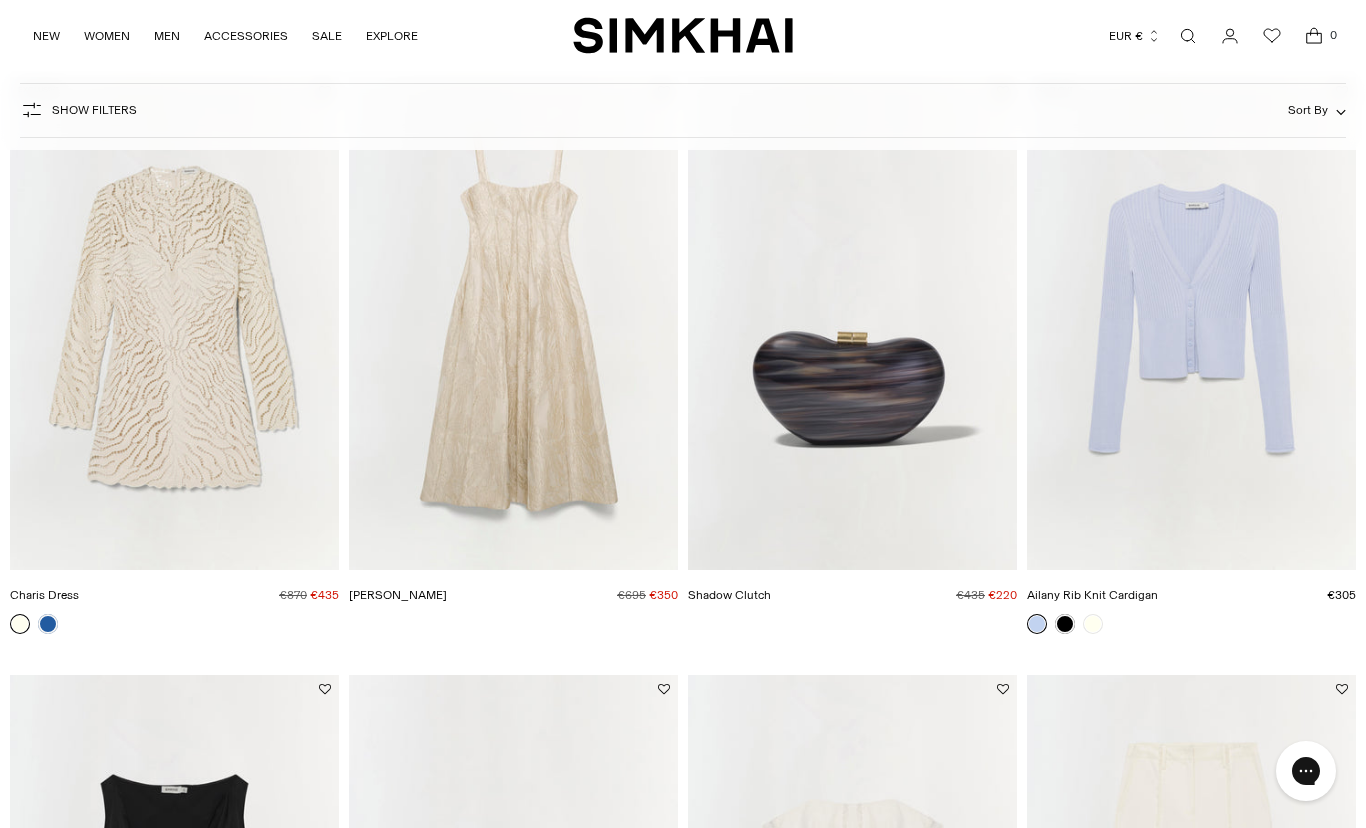 click at bounding box center (1065, 624) 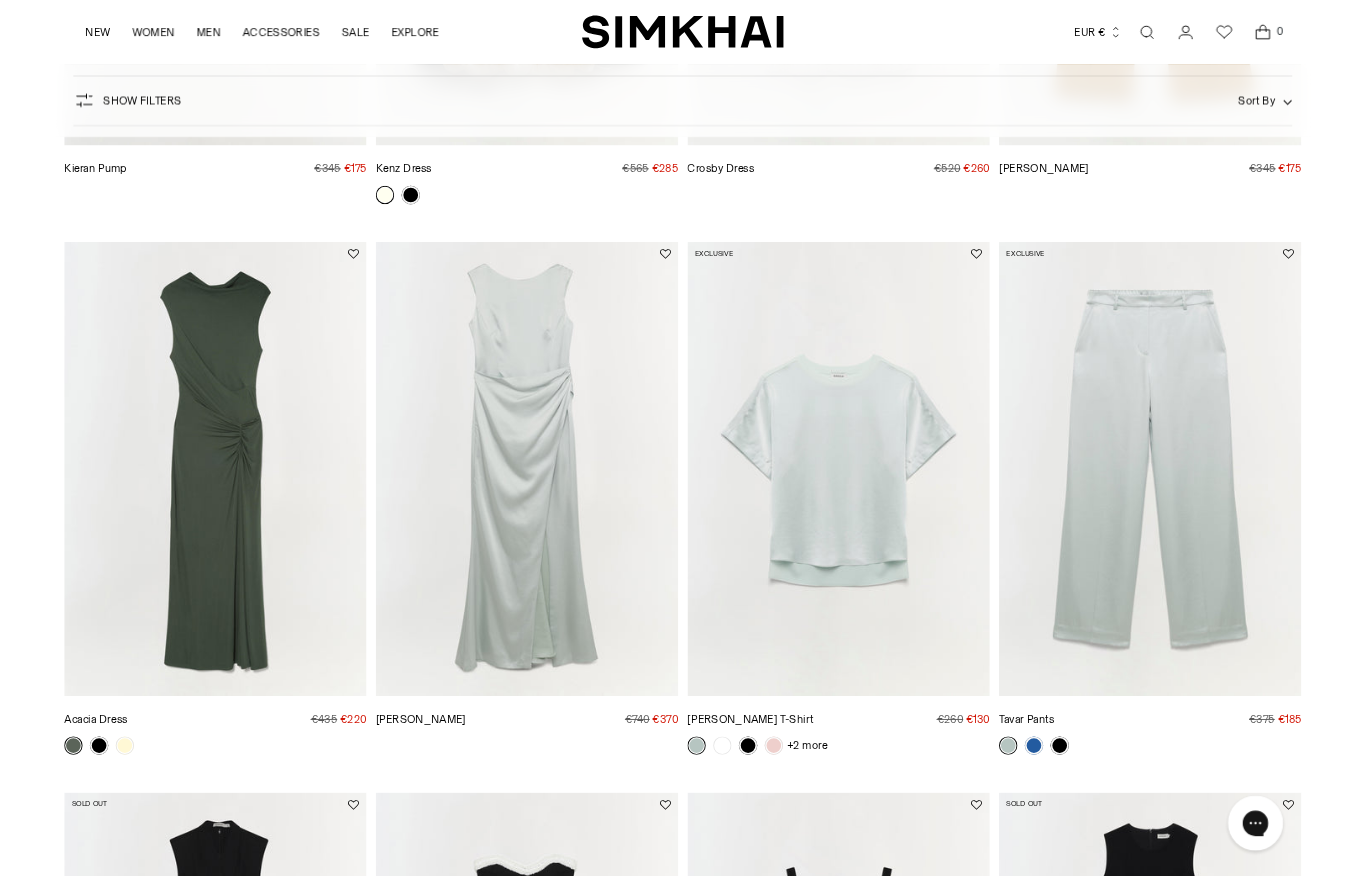 scroll, scrollTop: 5458, scrollLeft: 0, axis: vertical 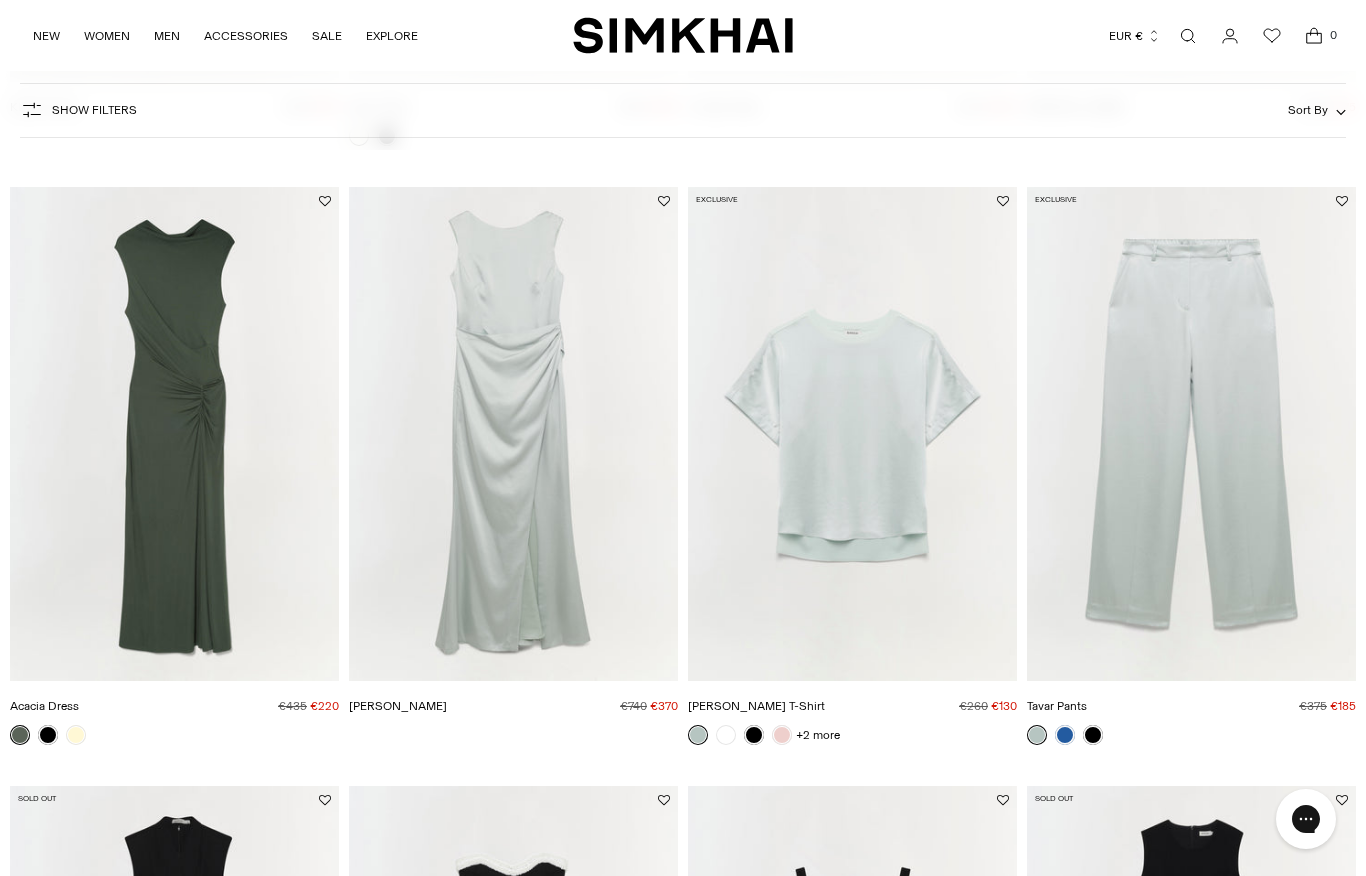click at bounding box center [1191, 434] 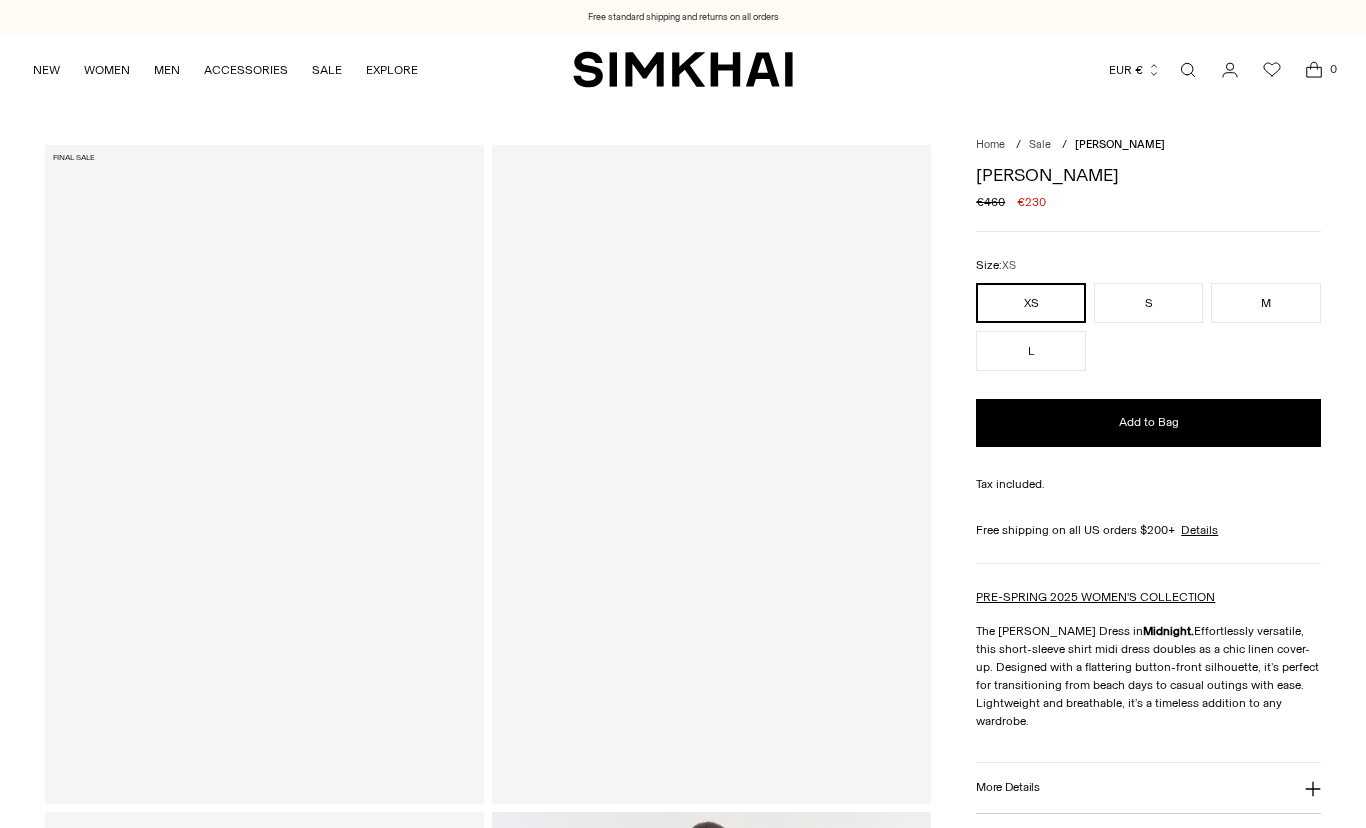 scroll, scrollTop: 0, scrollLeft: 0, axis: both 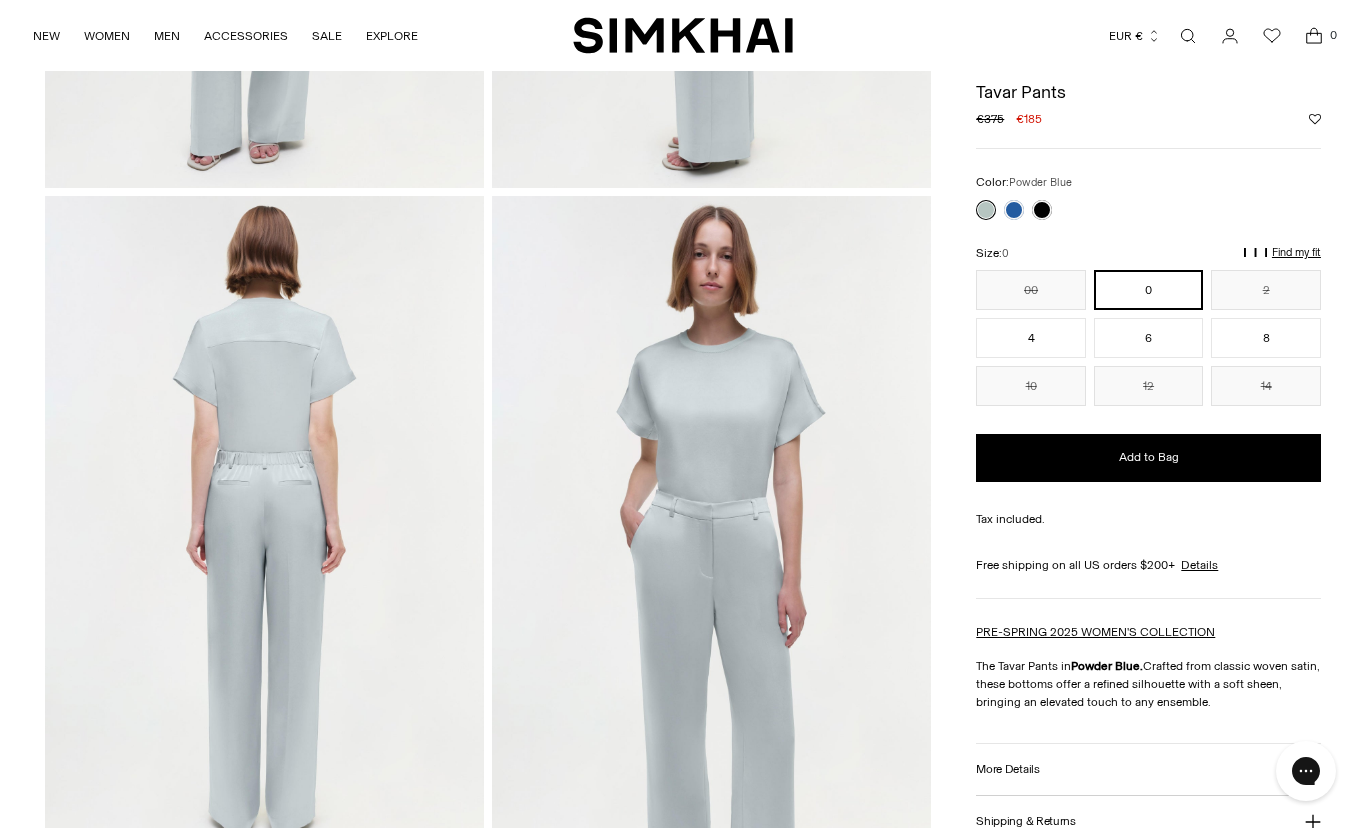 click 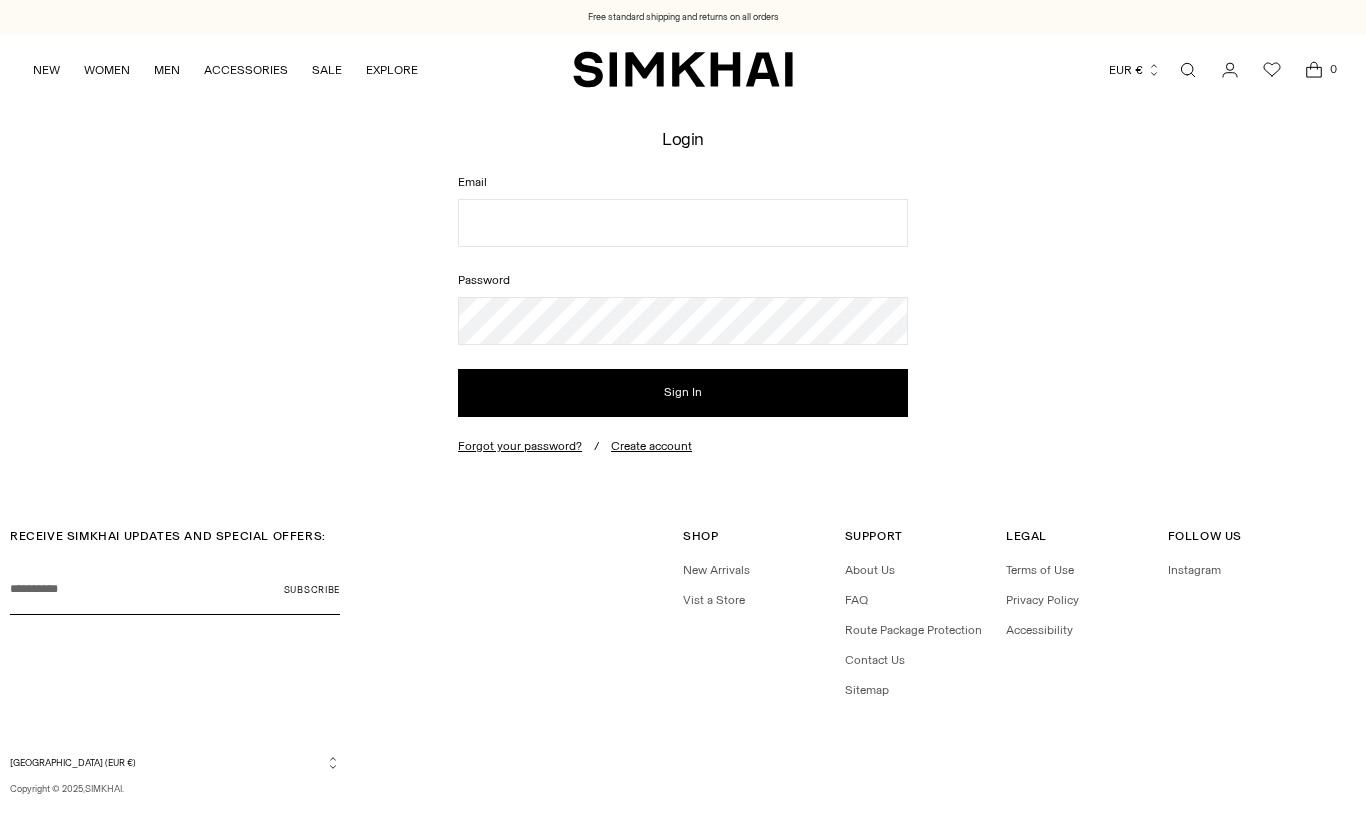 scroll, scrollTop: 0, scrollLeft: 0, axis: both 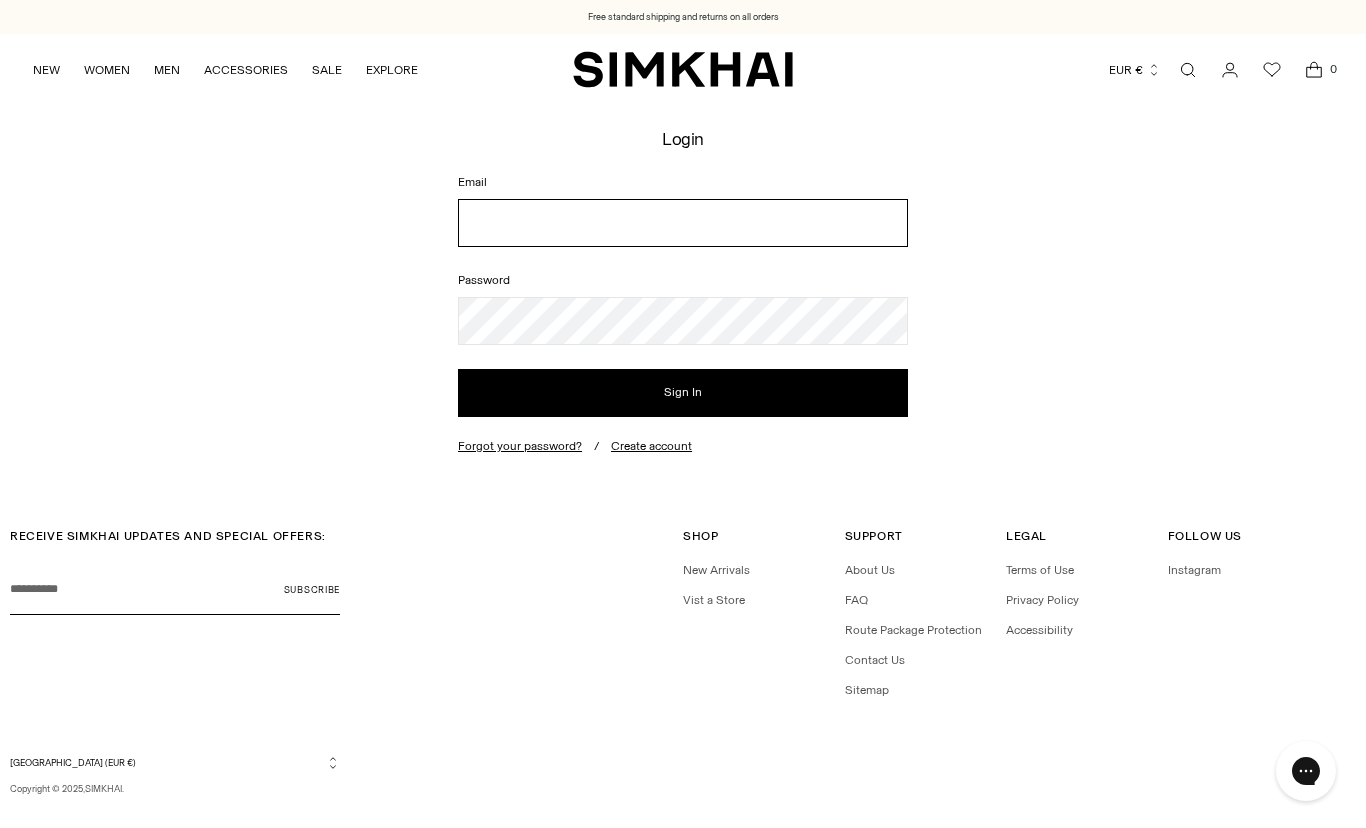 click on "Email" at bounding box center (683, 223) 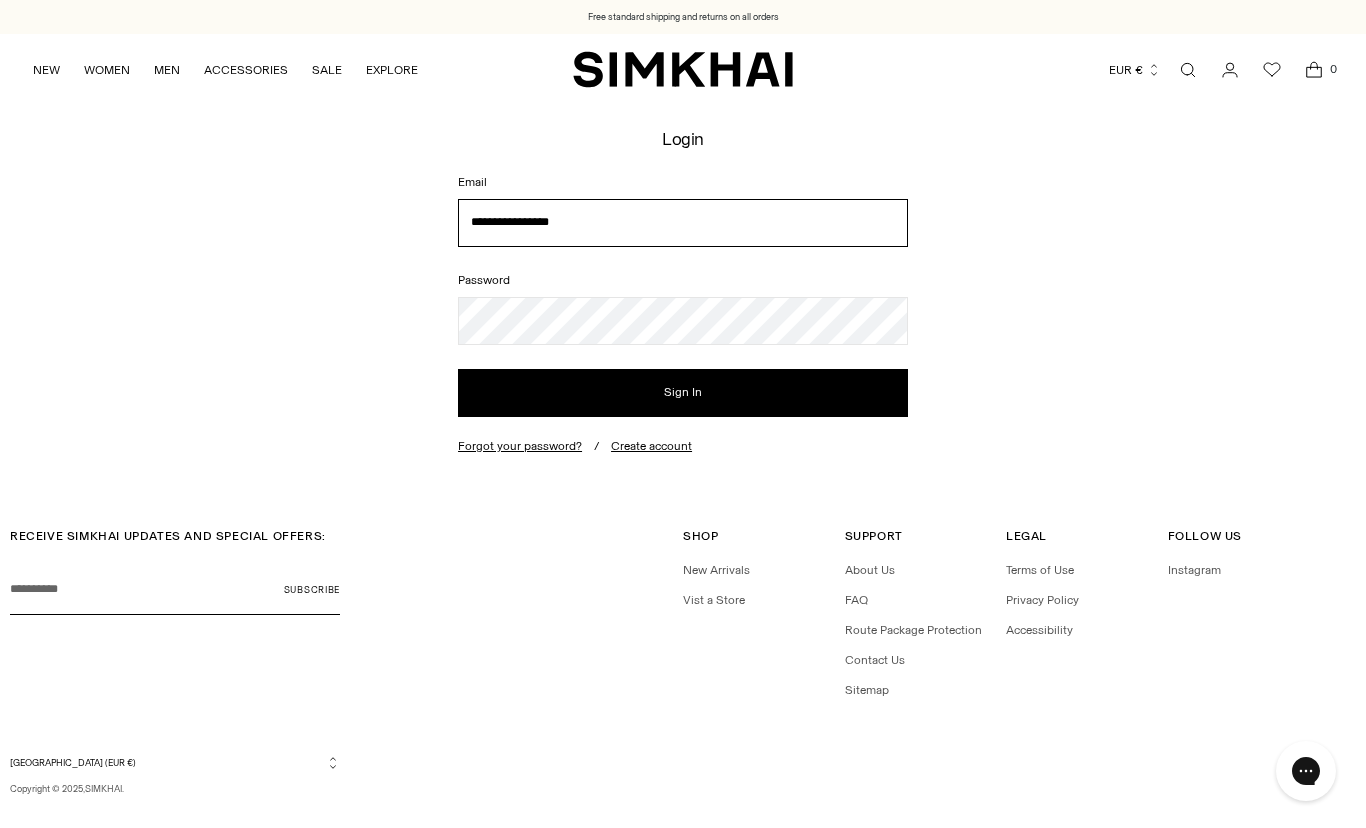 type on "**********" 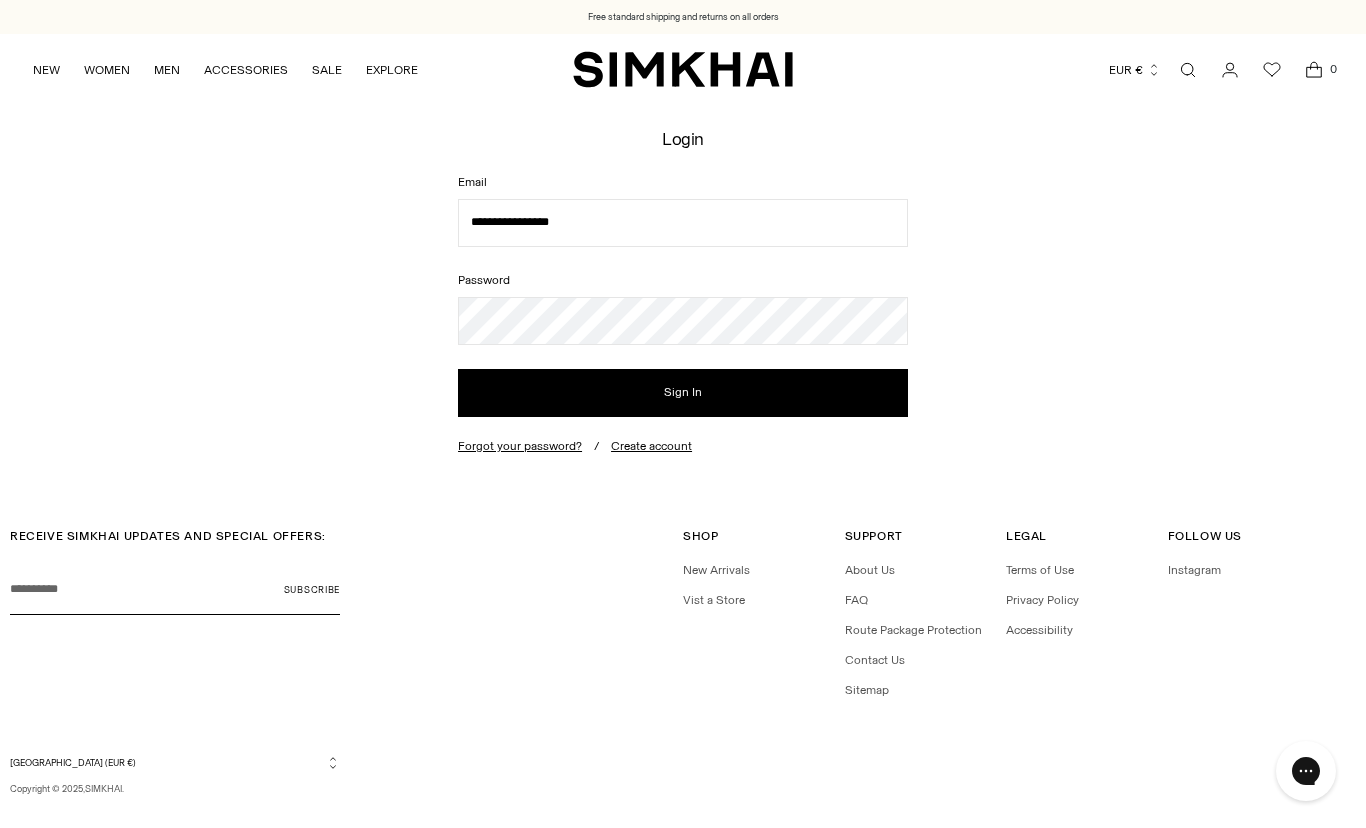 click on "Sign In" at bounding box center (683, 393) 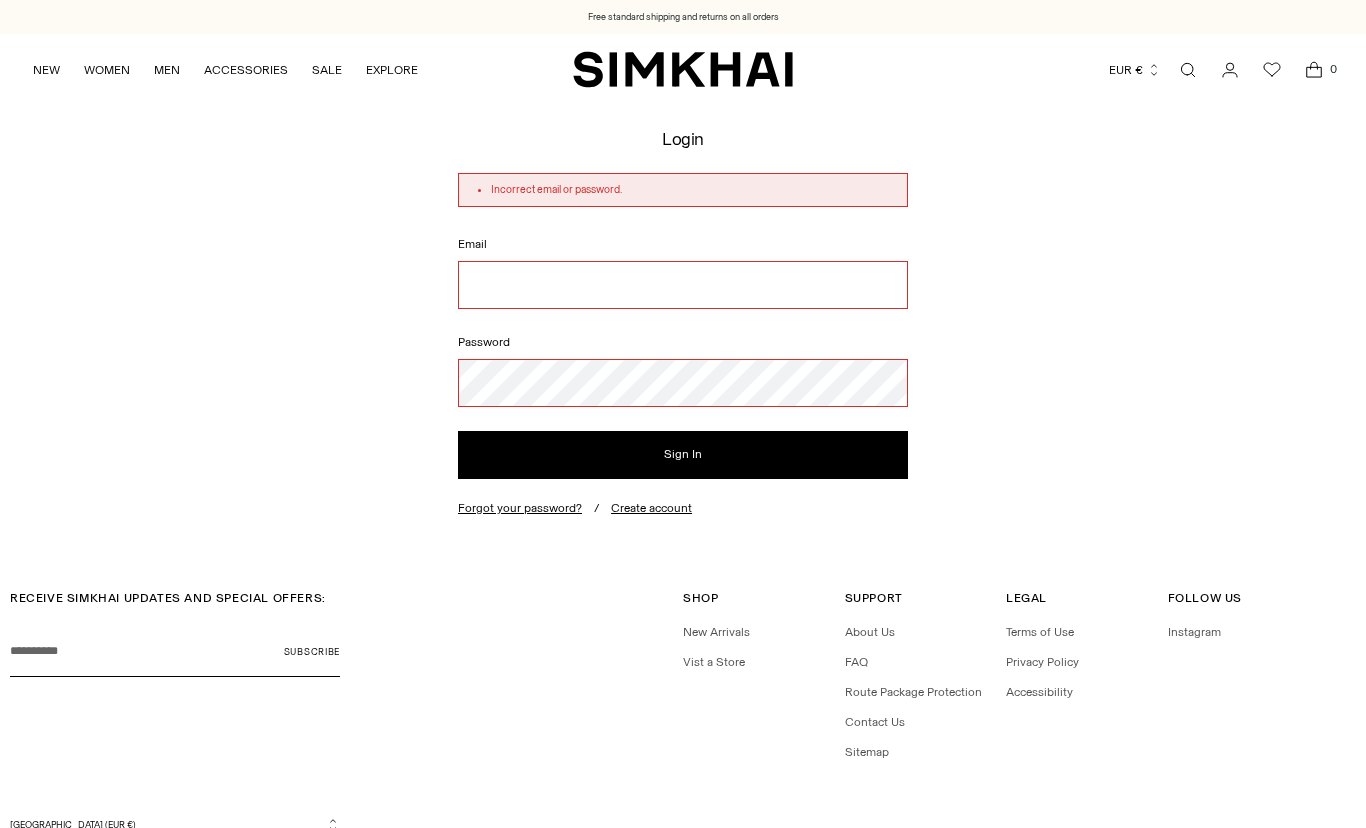 scroll, scrollTop: 0, scrollLeft: 0, axis: both 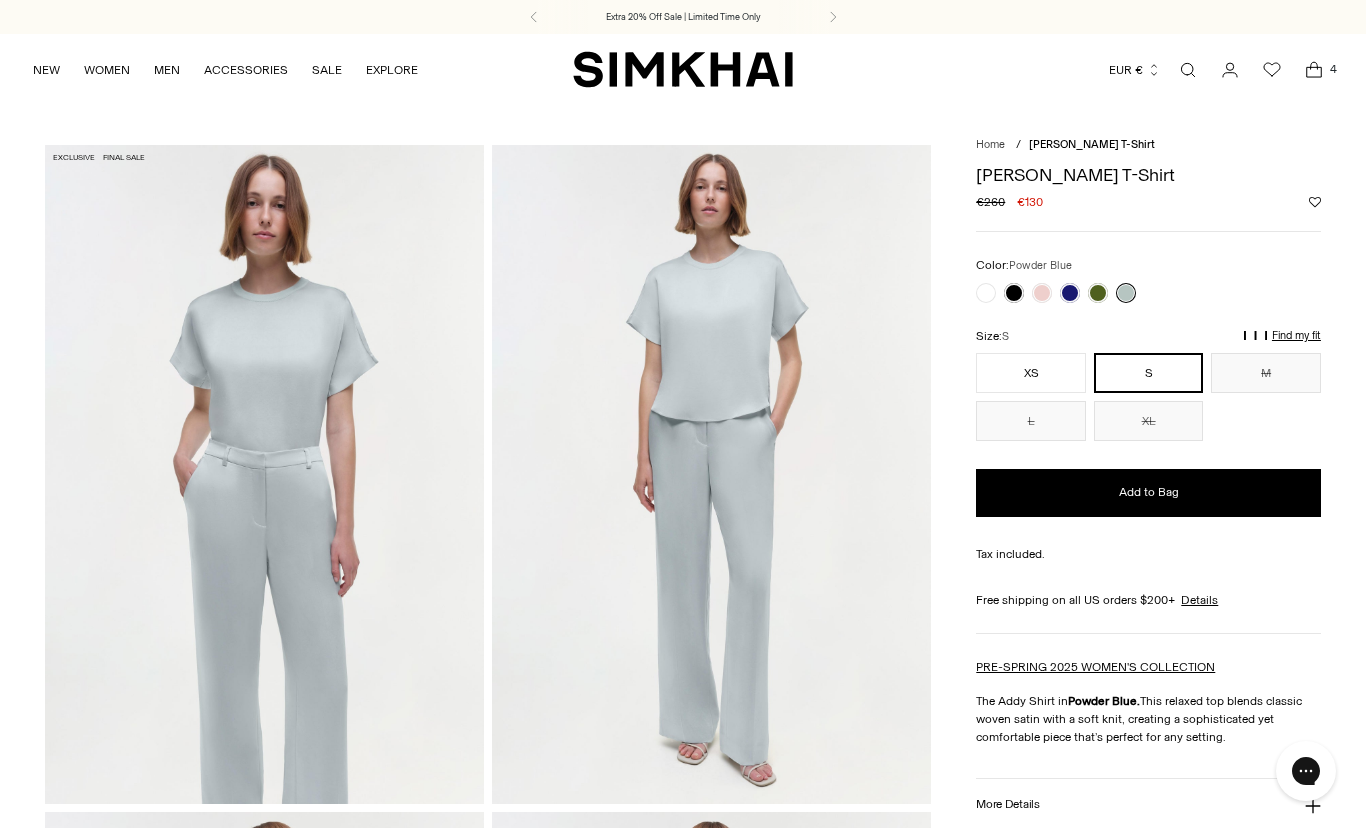 click on "Add to Bag" at bounding box center [1149, 492] 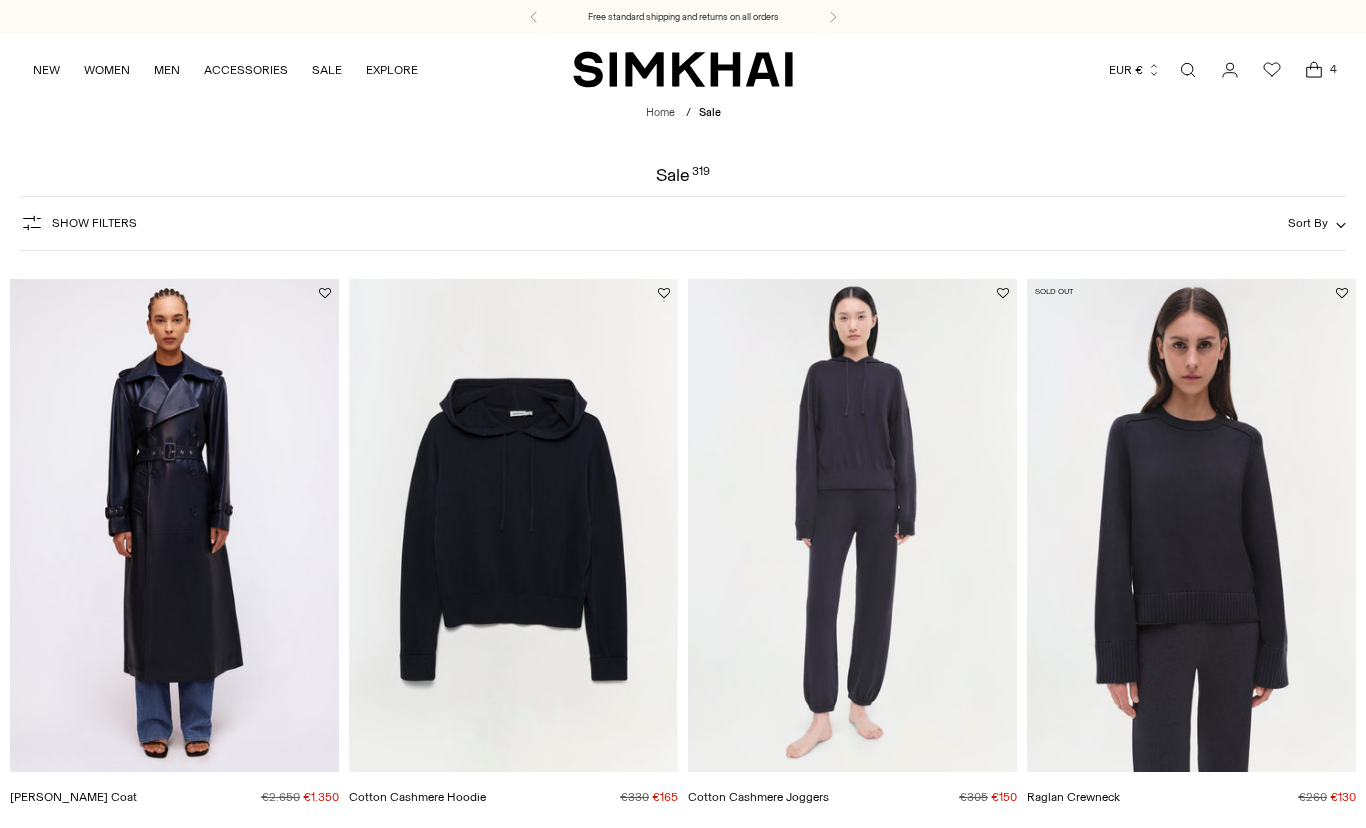 scroll, scrollTop: 0, scrollLeft: 0, axis: both 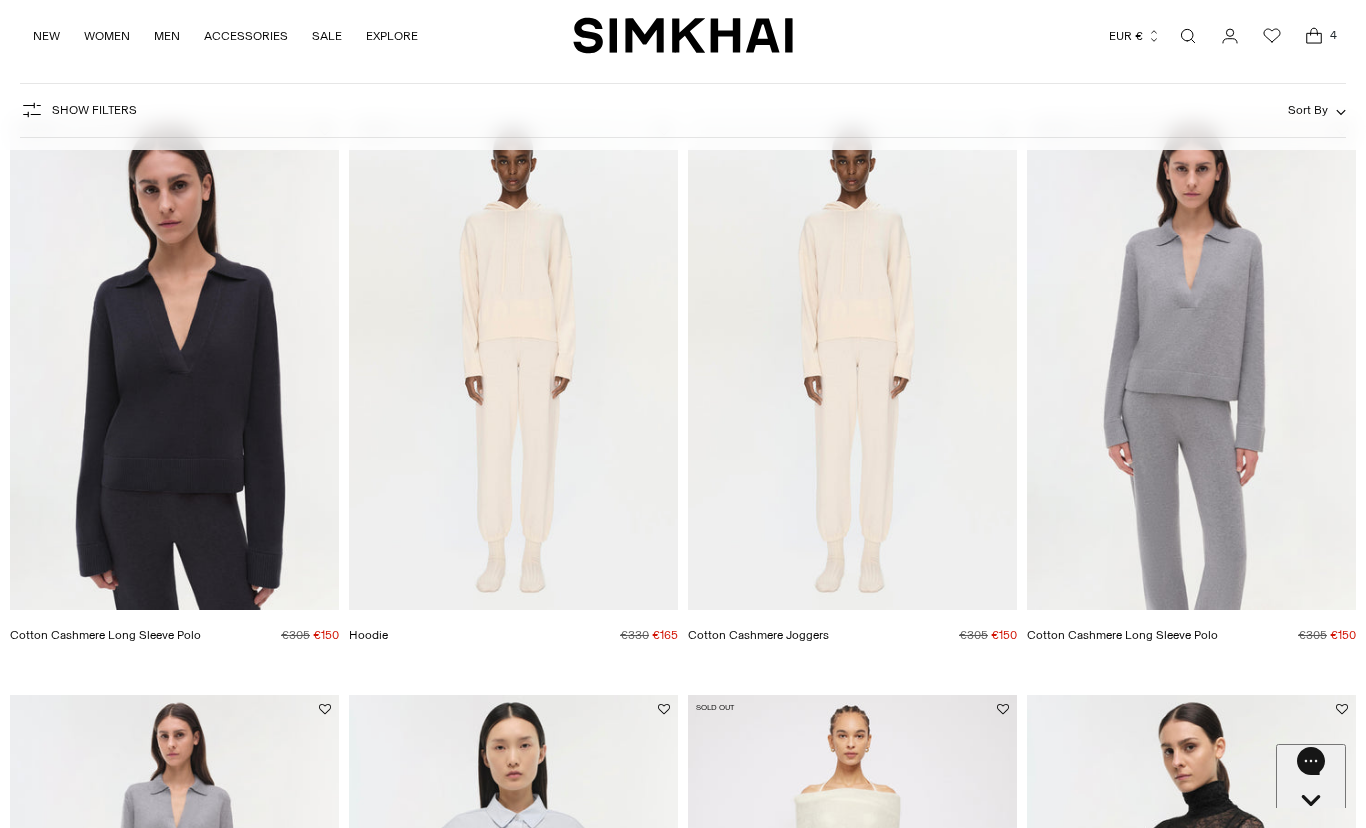 click at bounding box center (174, 363) 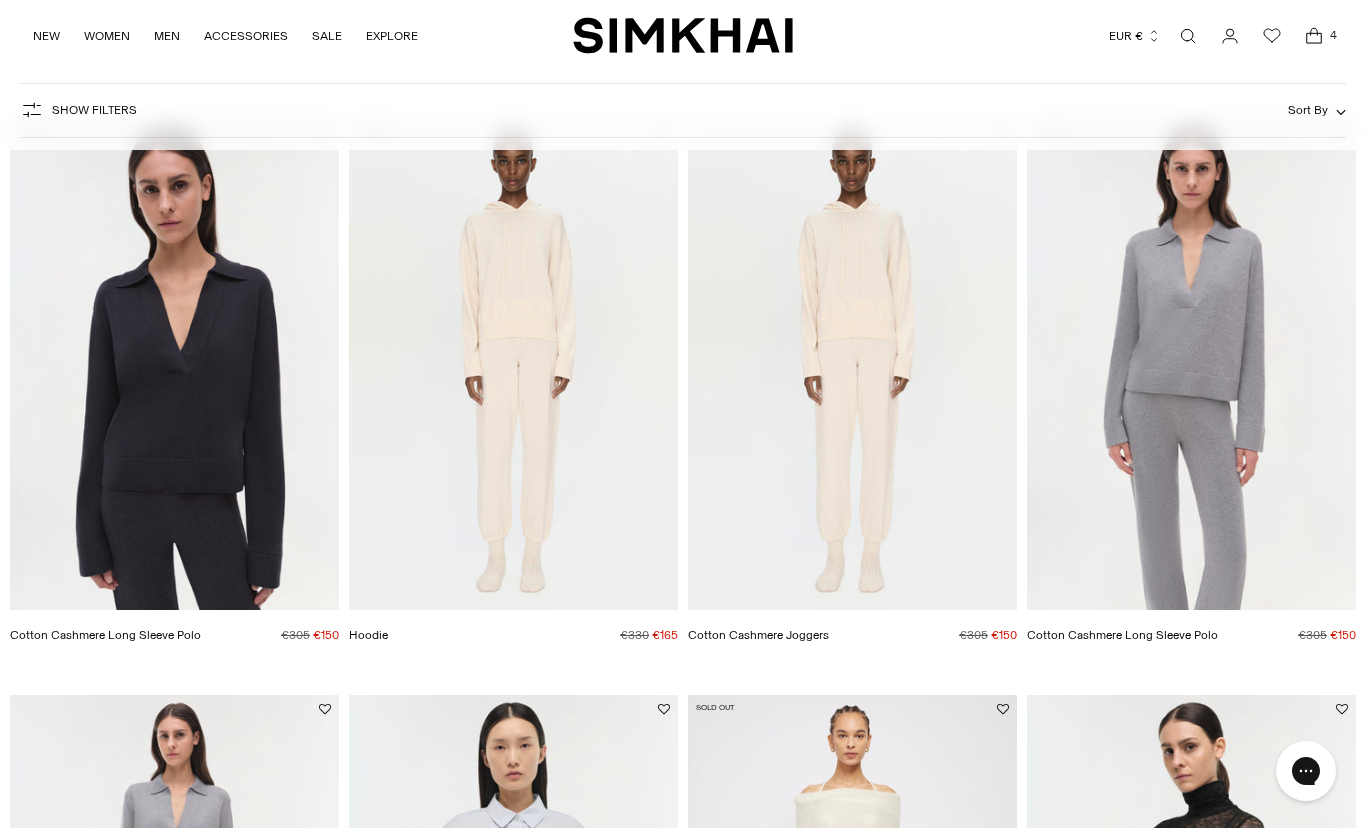 click at bounding box center [1191, 363] 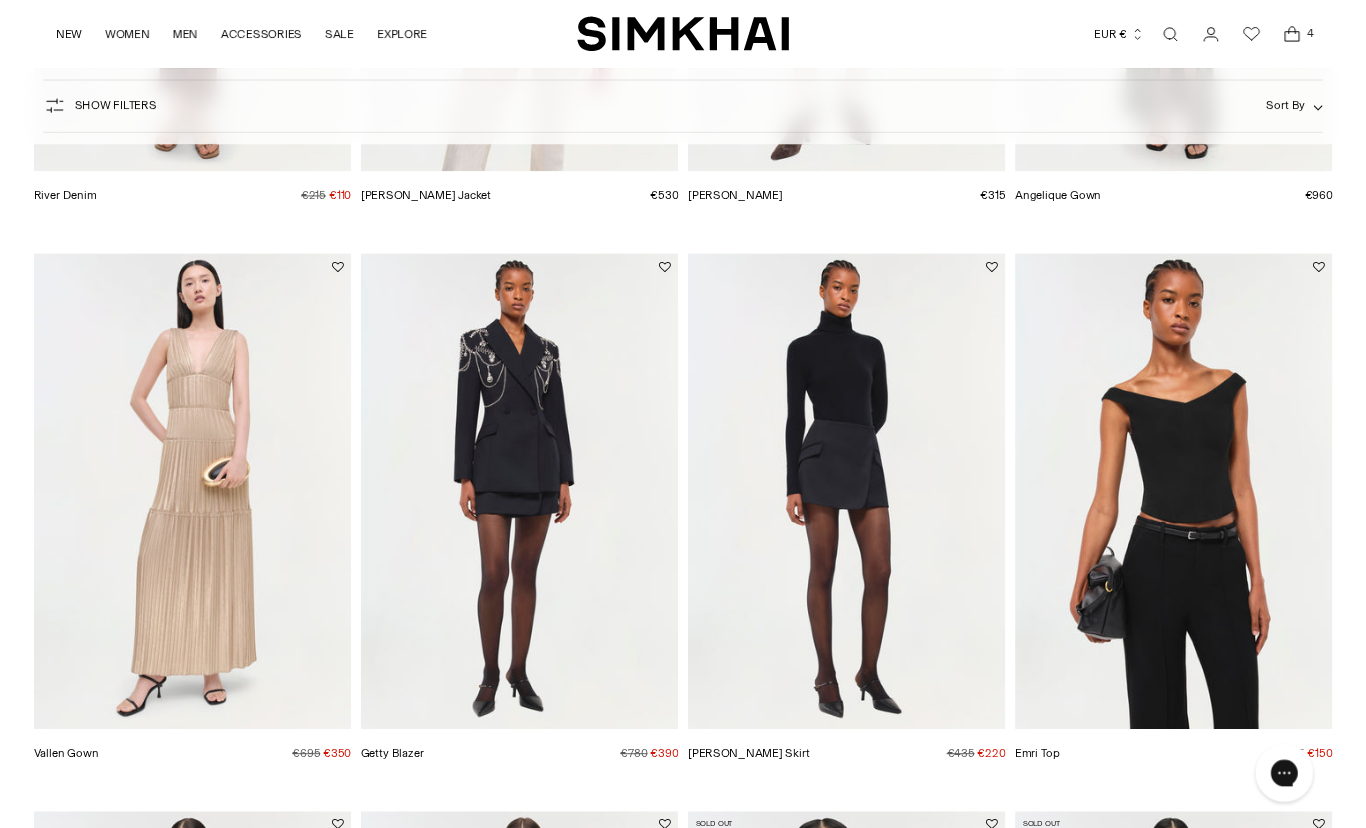 scroll, scrollTop: 2360, scrollLeft: 0, axis: vertical 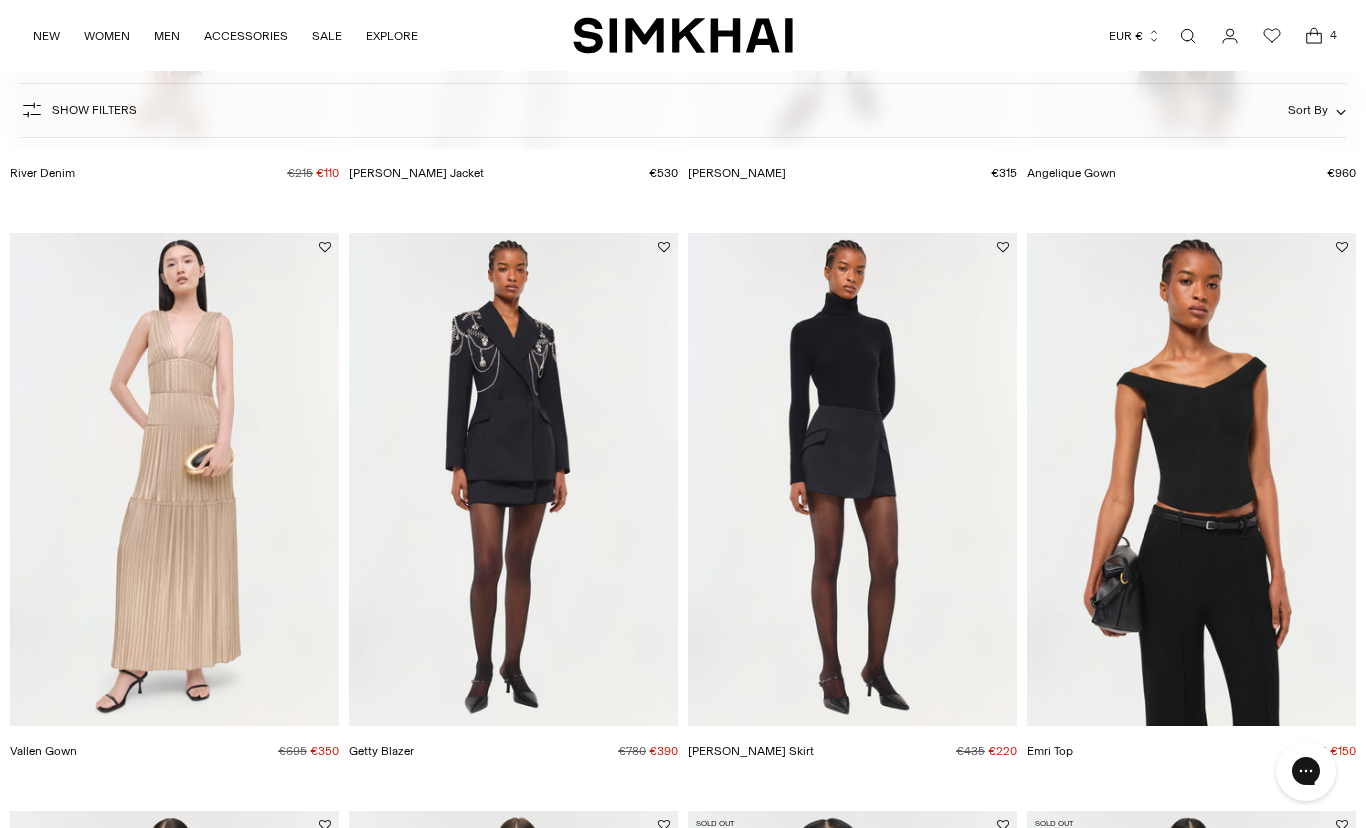 click at bounding box center [174, 480] 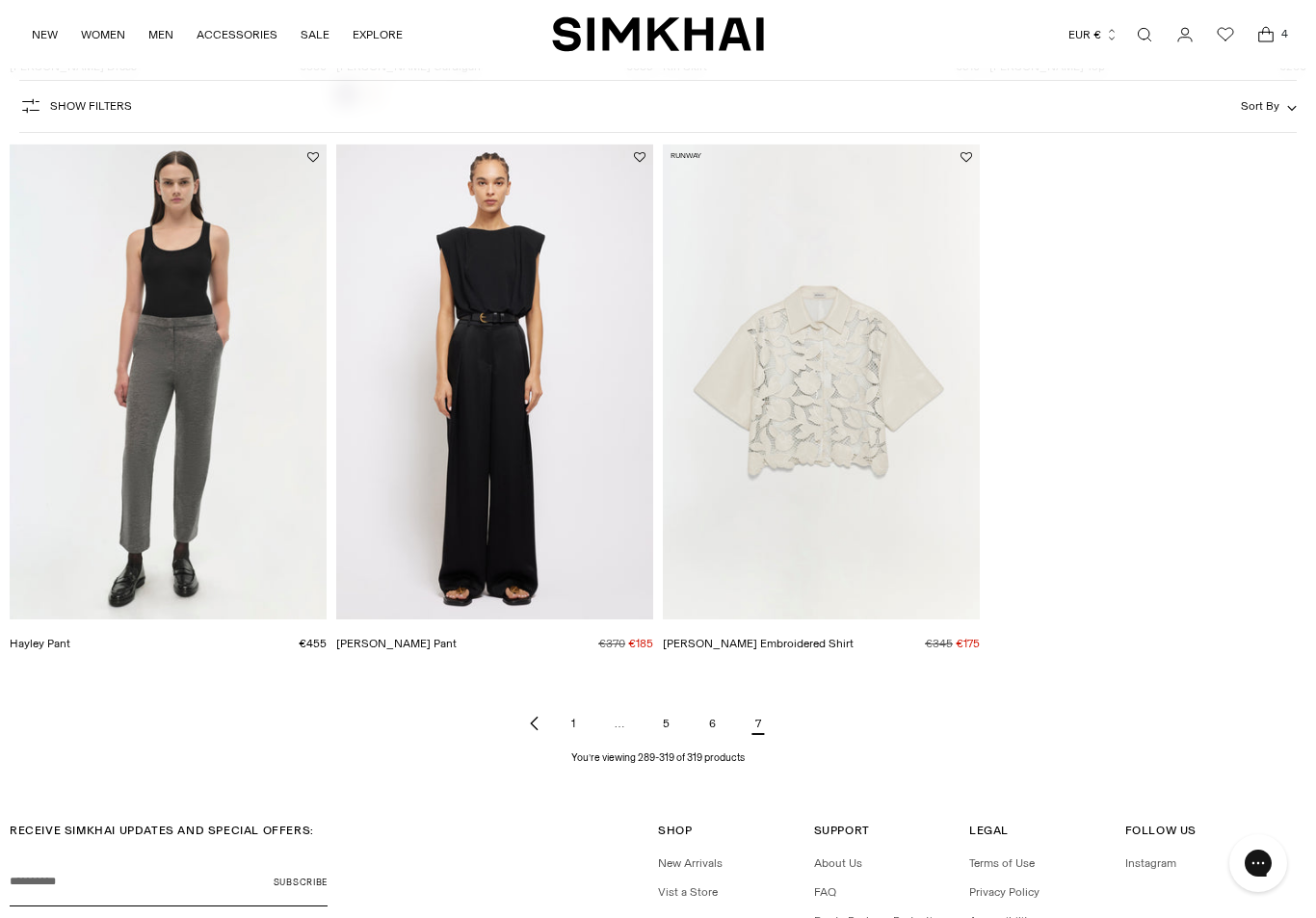 scroll, scrollTop: 4069, scrollLeft: 0, axis: vertical 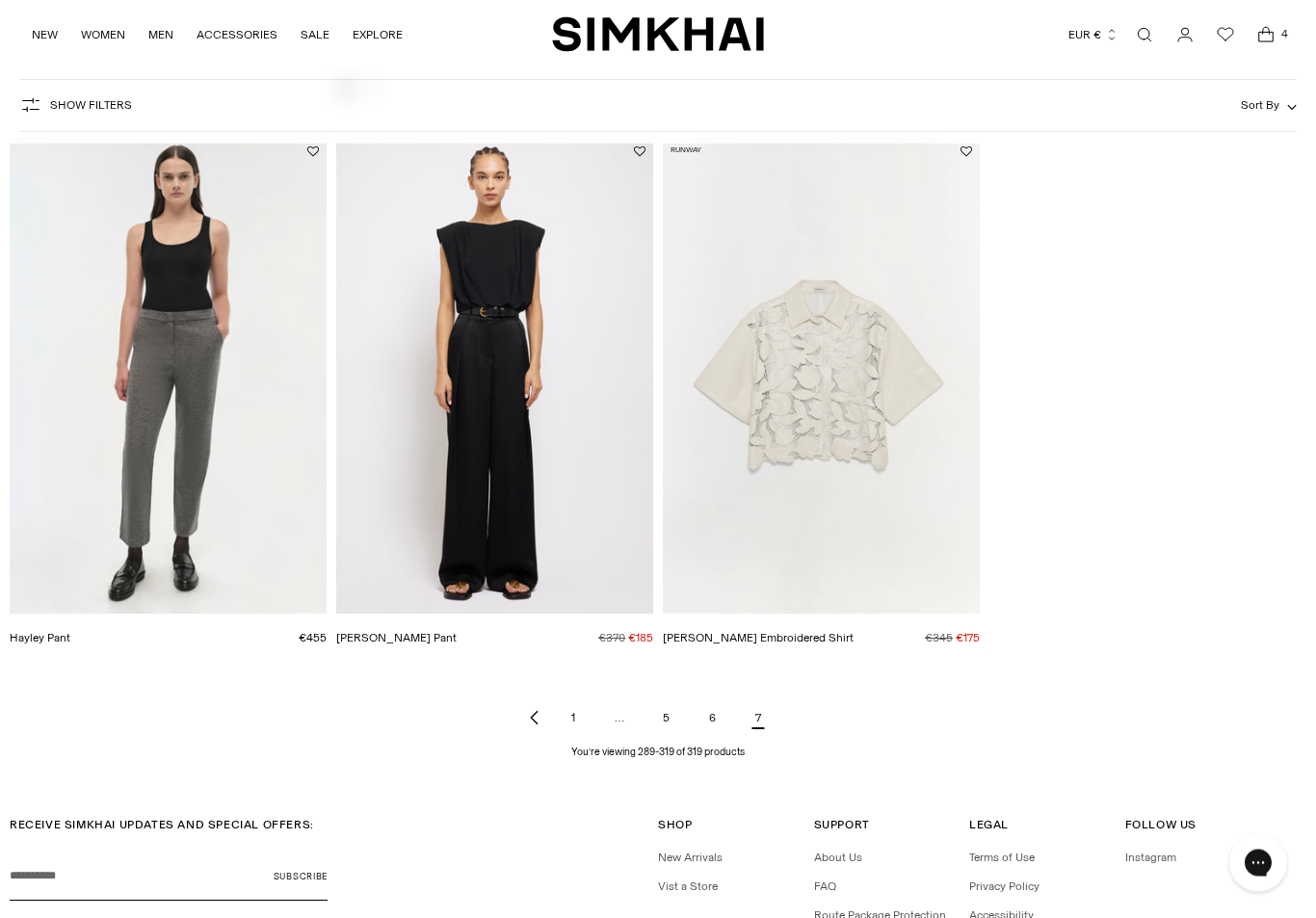 click at bounding box center (535, 719) 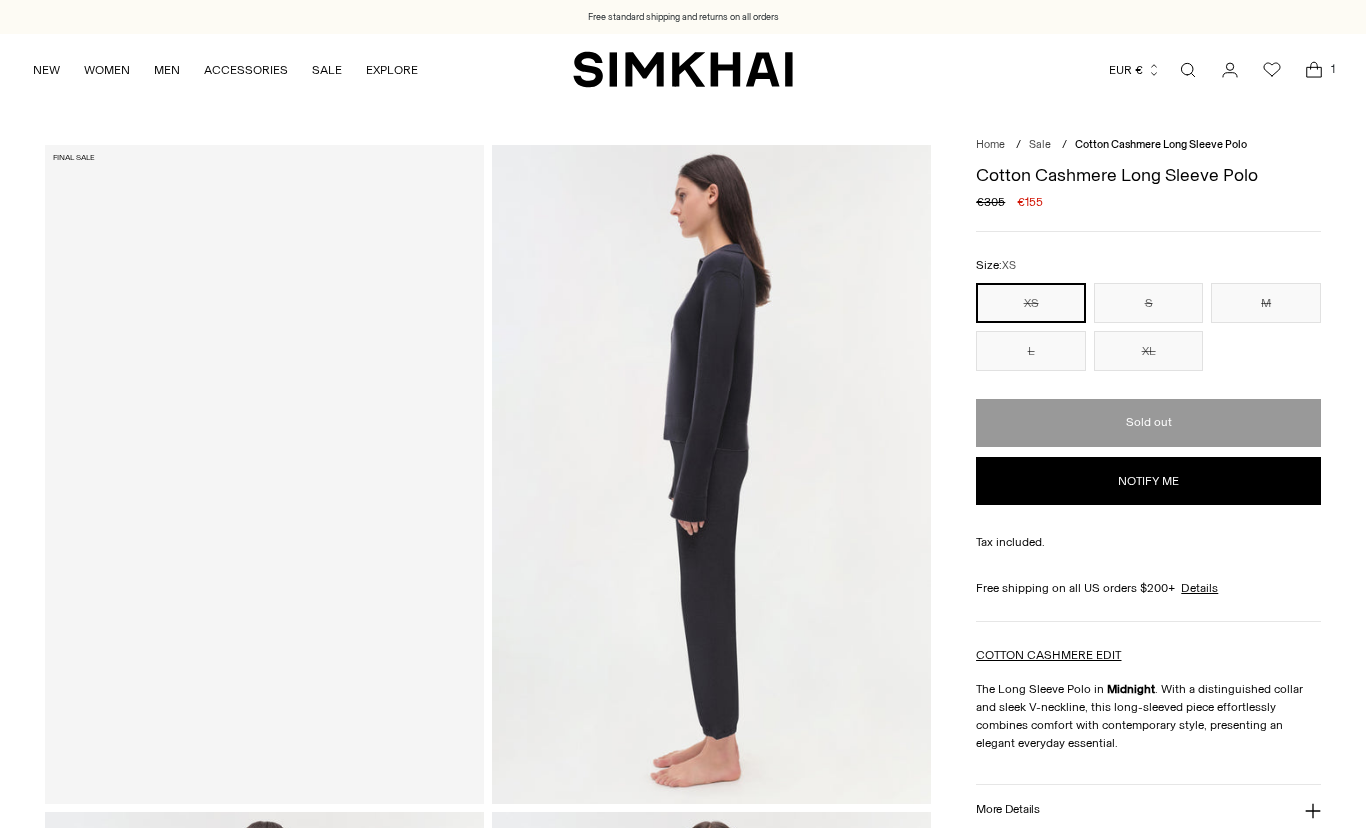 scroll, scrollTop: 0, scrollLeft: 0, axis: both 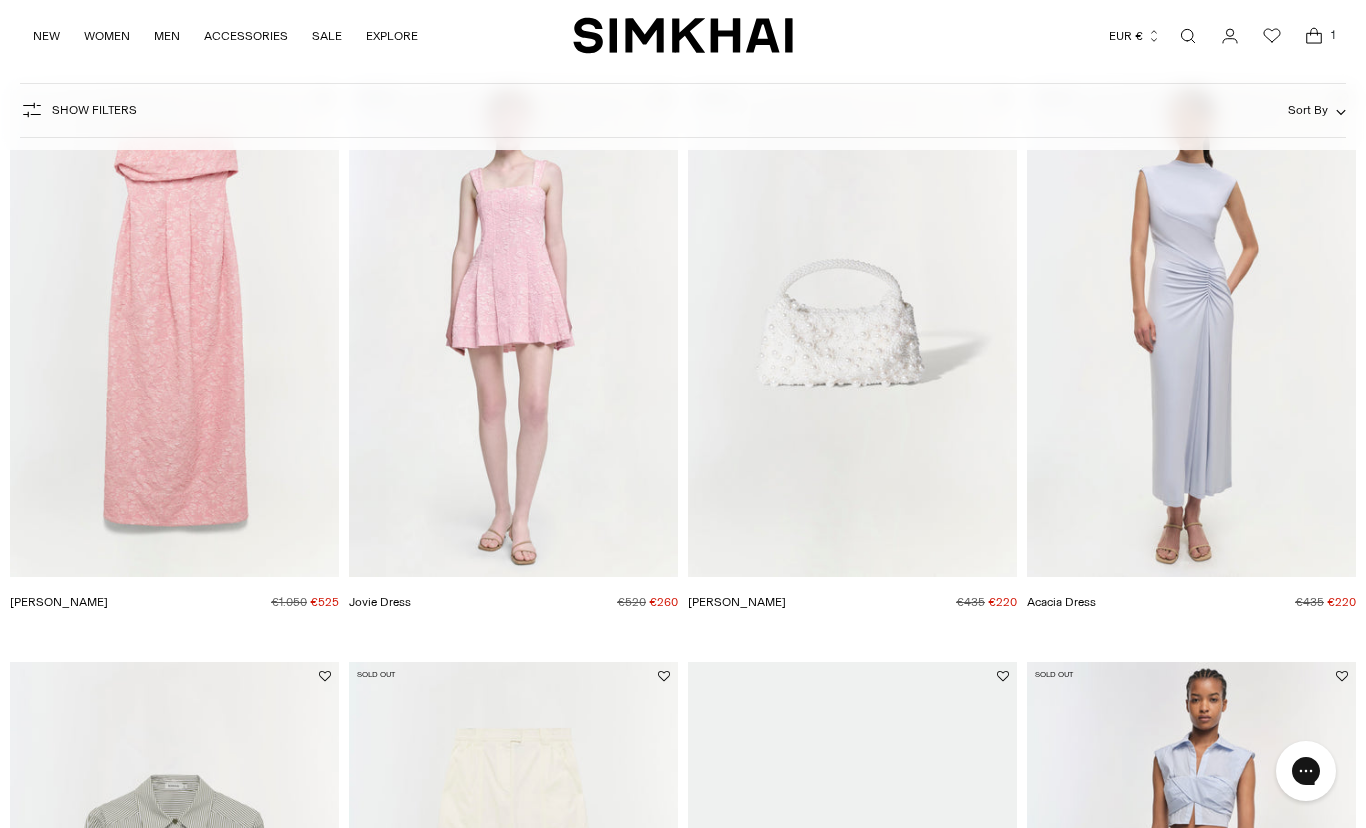 click at bounding box center (1191, 331) 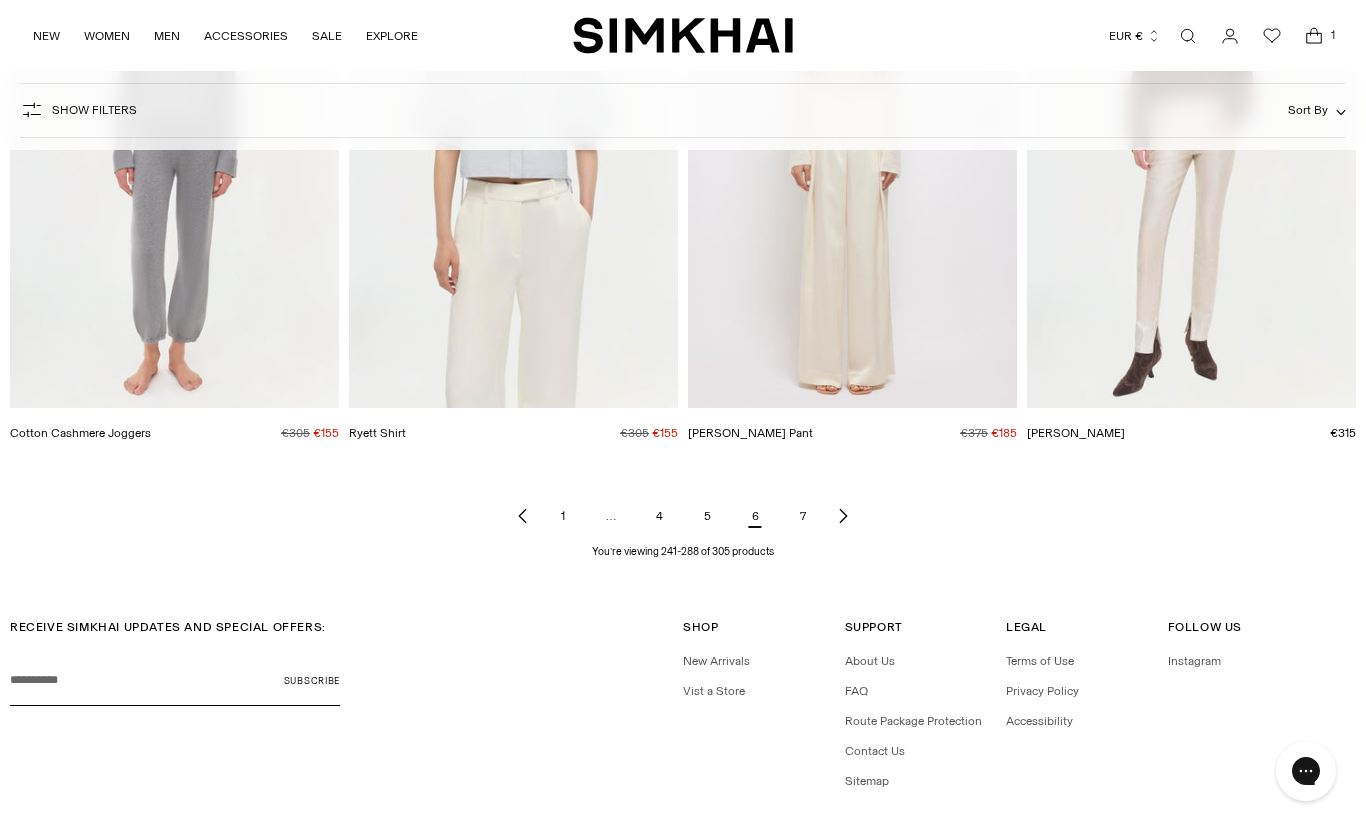 scroll, scrollTop: 6823, scrollLeft: 0, axis: vertical 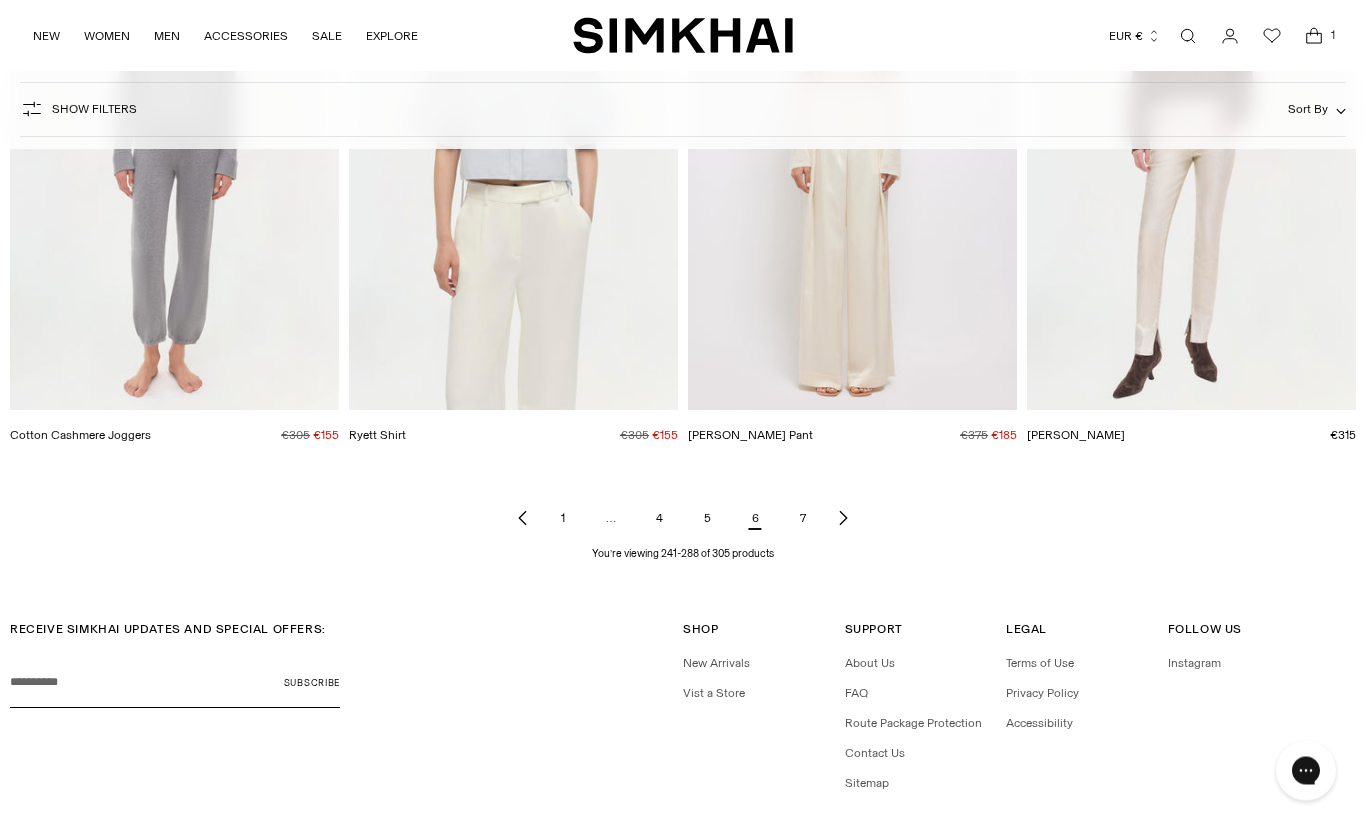 click 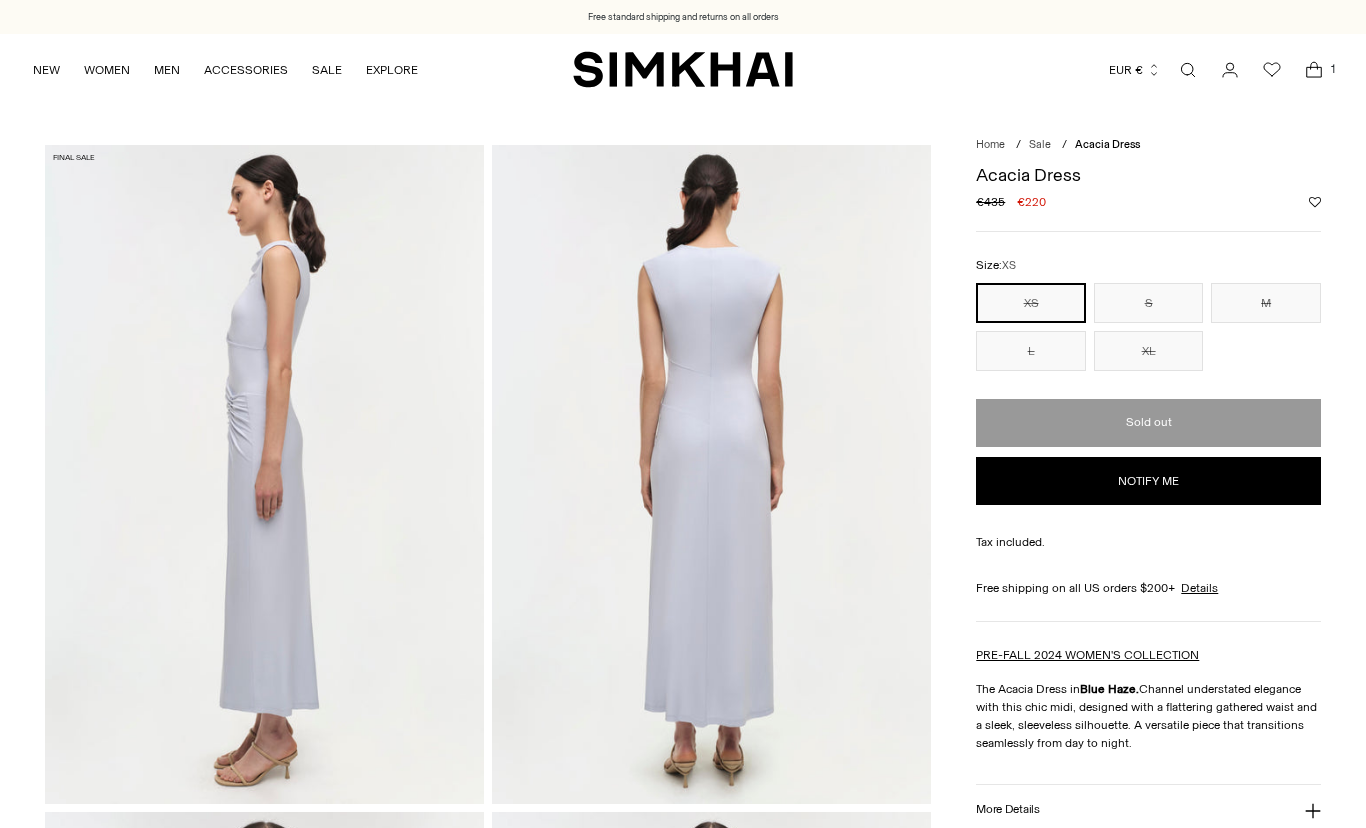 scroll, scrollTop: 0, scrollLeft: 0, axis: both 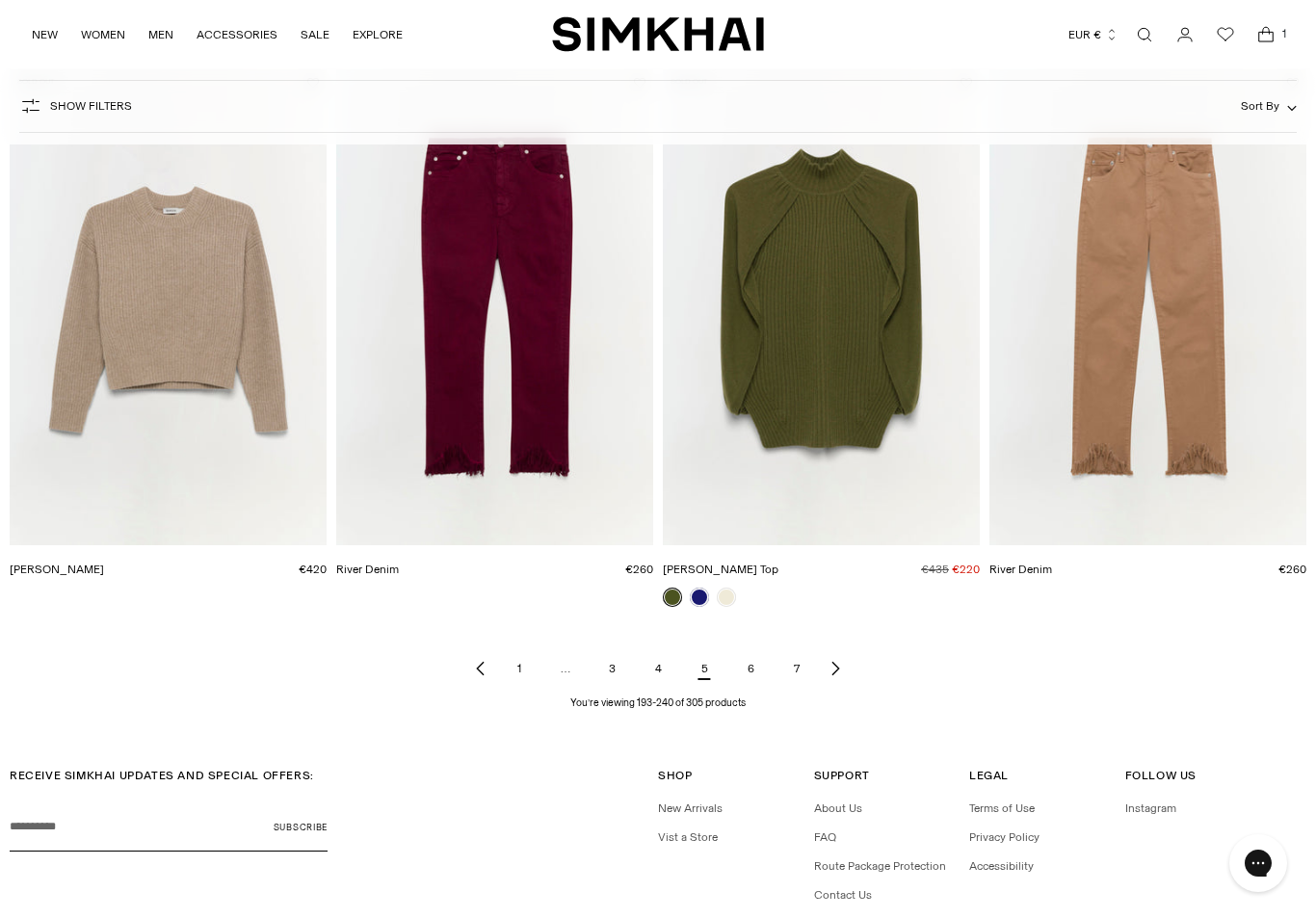 click 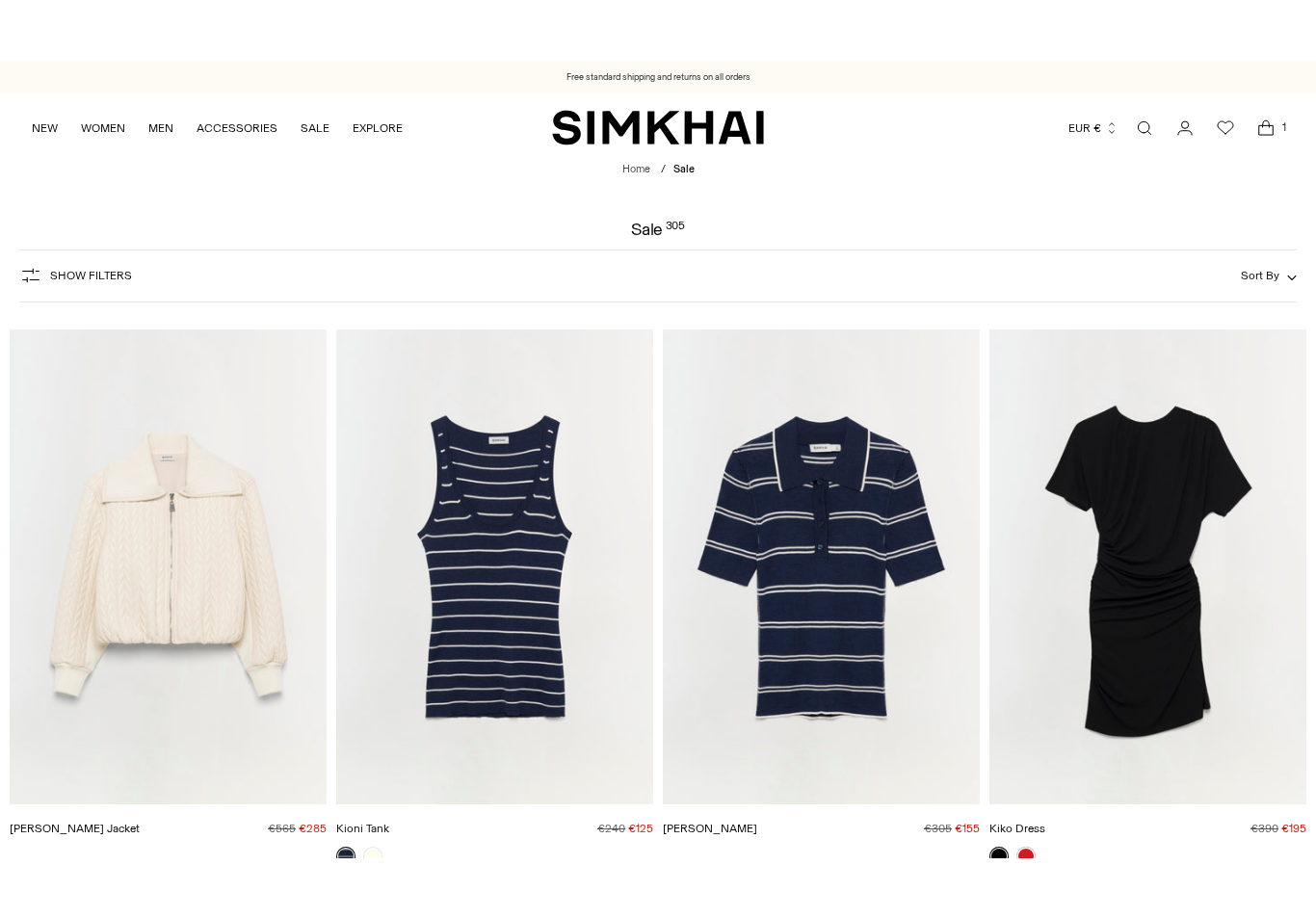 scroll, scrollTop: 523, scrollLeft: 0, axis: vertical 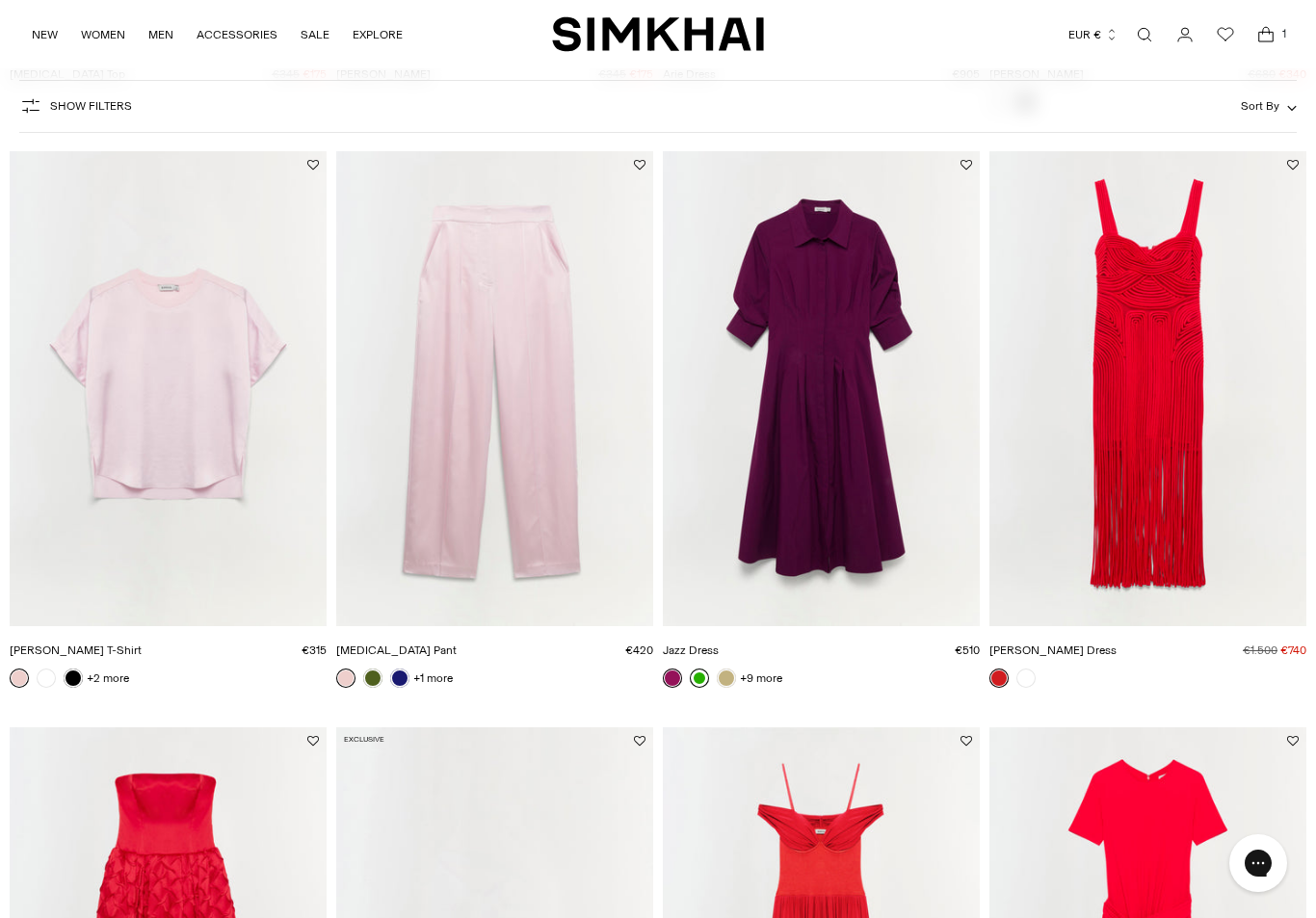 click at bounding box center (494, 389) 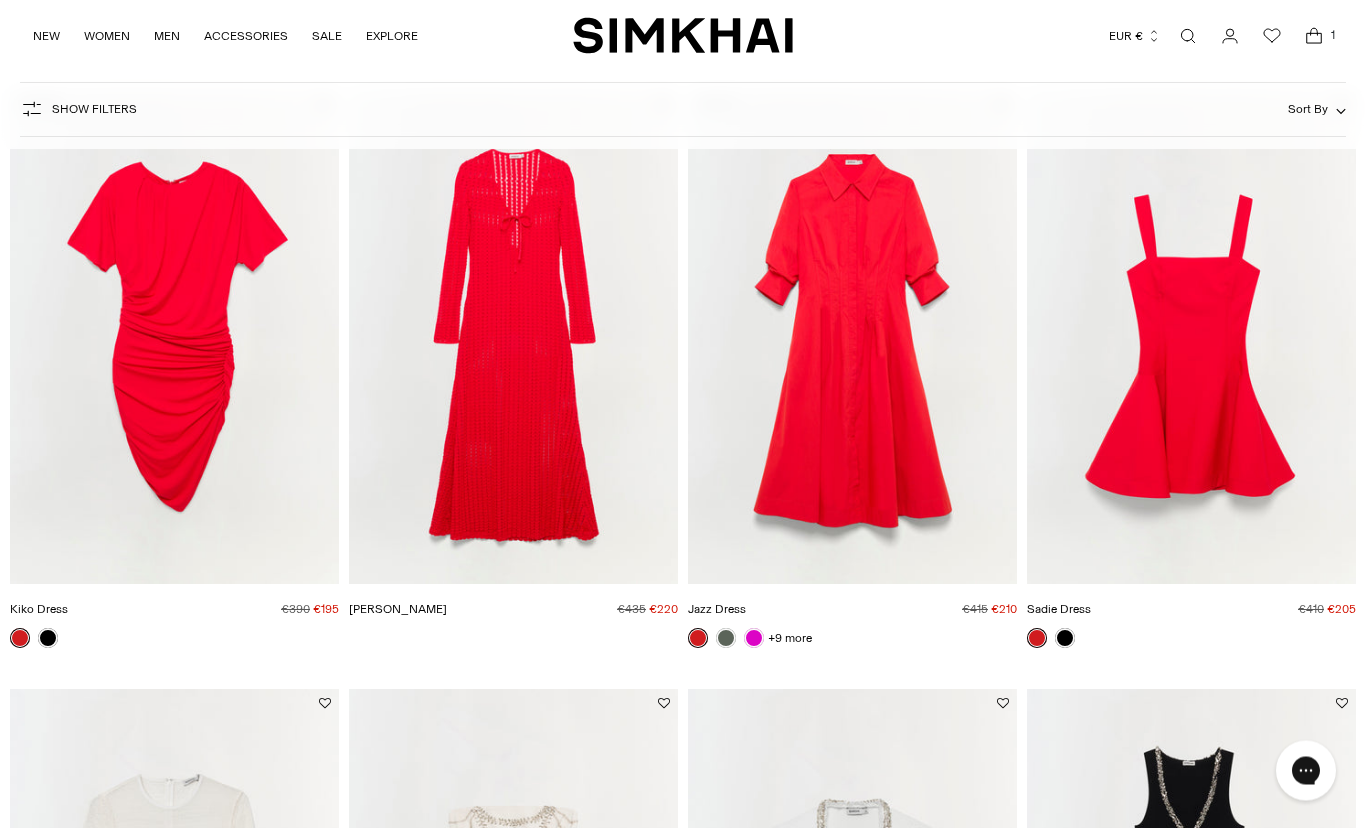 scroll, scrollTop: 3163, scrollLeft: 0, axis: vertical 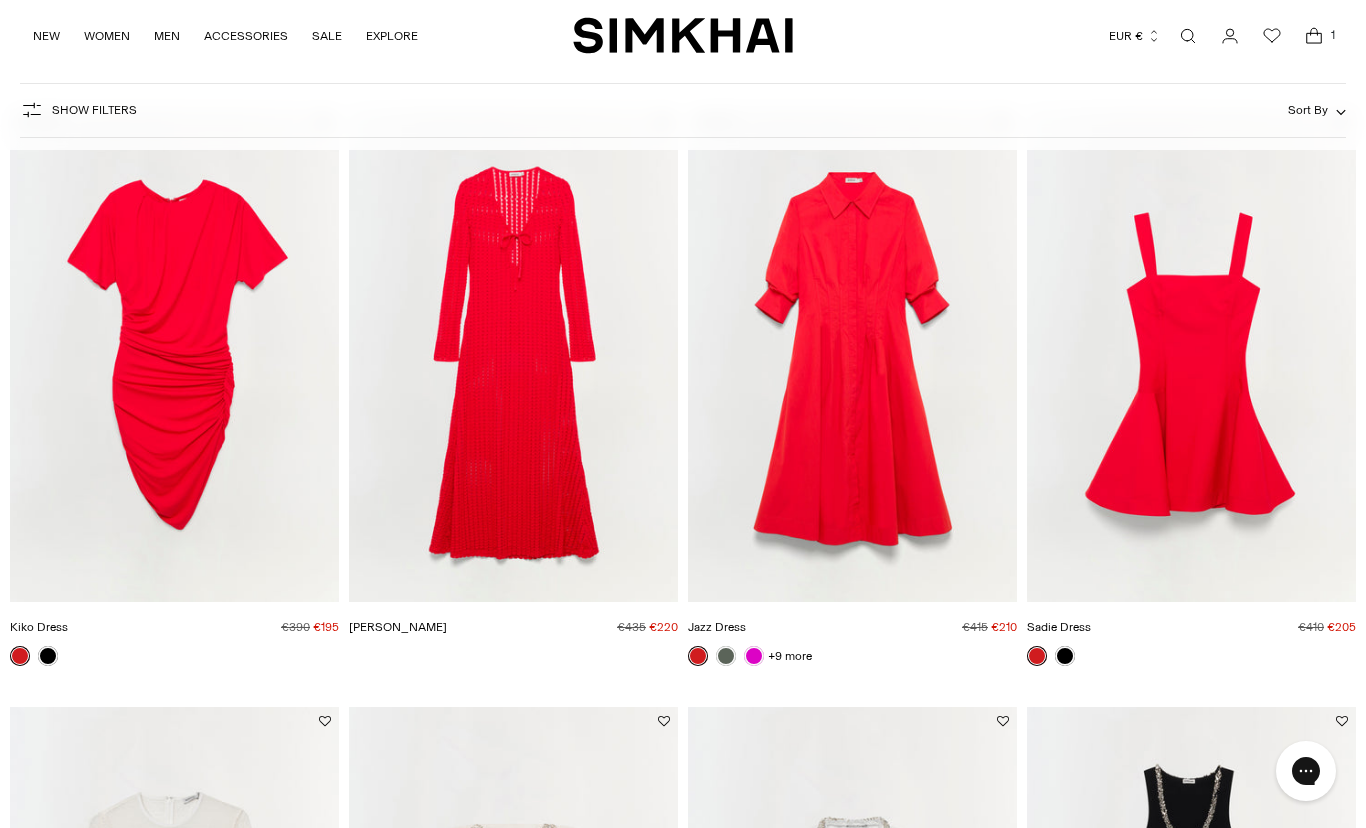 click at bounding box center (852, 355) 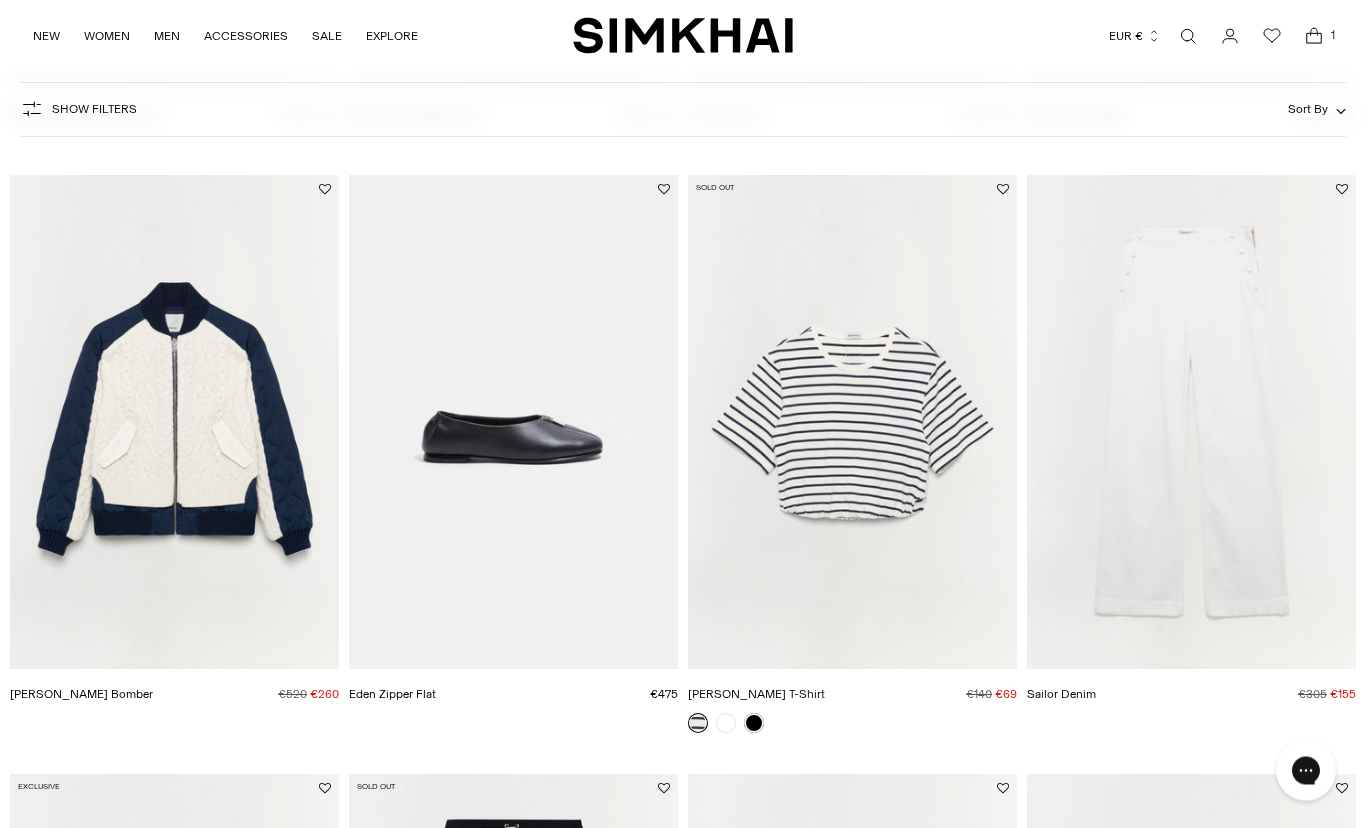 scroll, scrollTop: 5445, scrollLeft: 0, axis: vertical 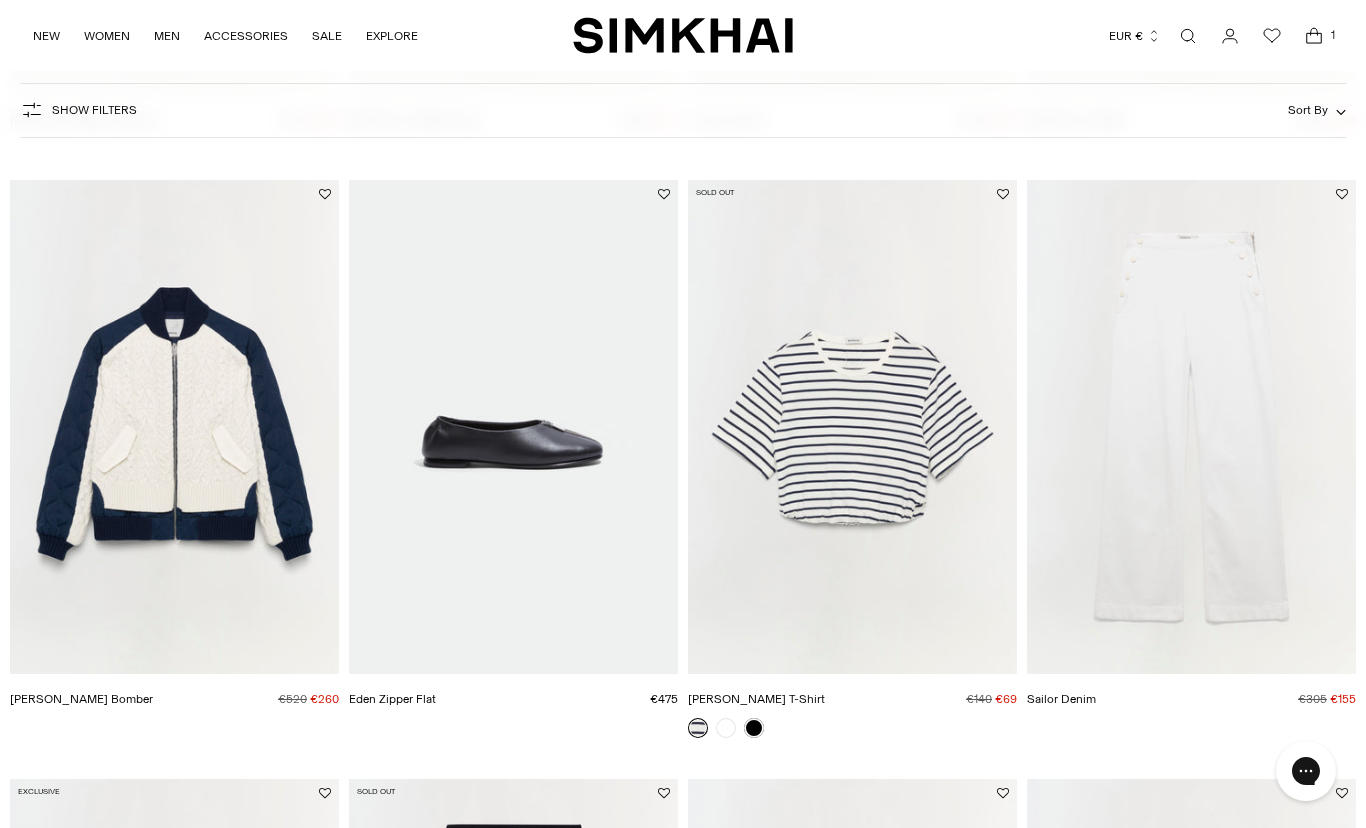 click at bounding box center (1191, 427) 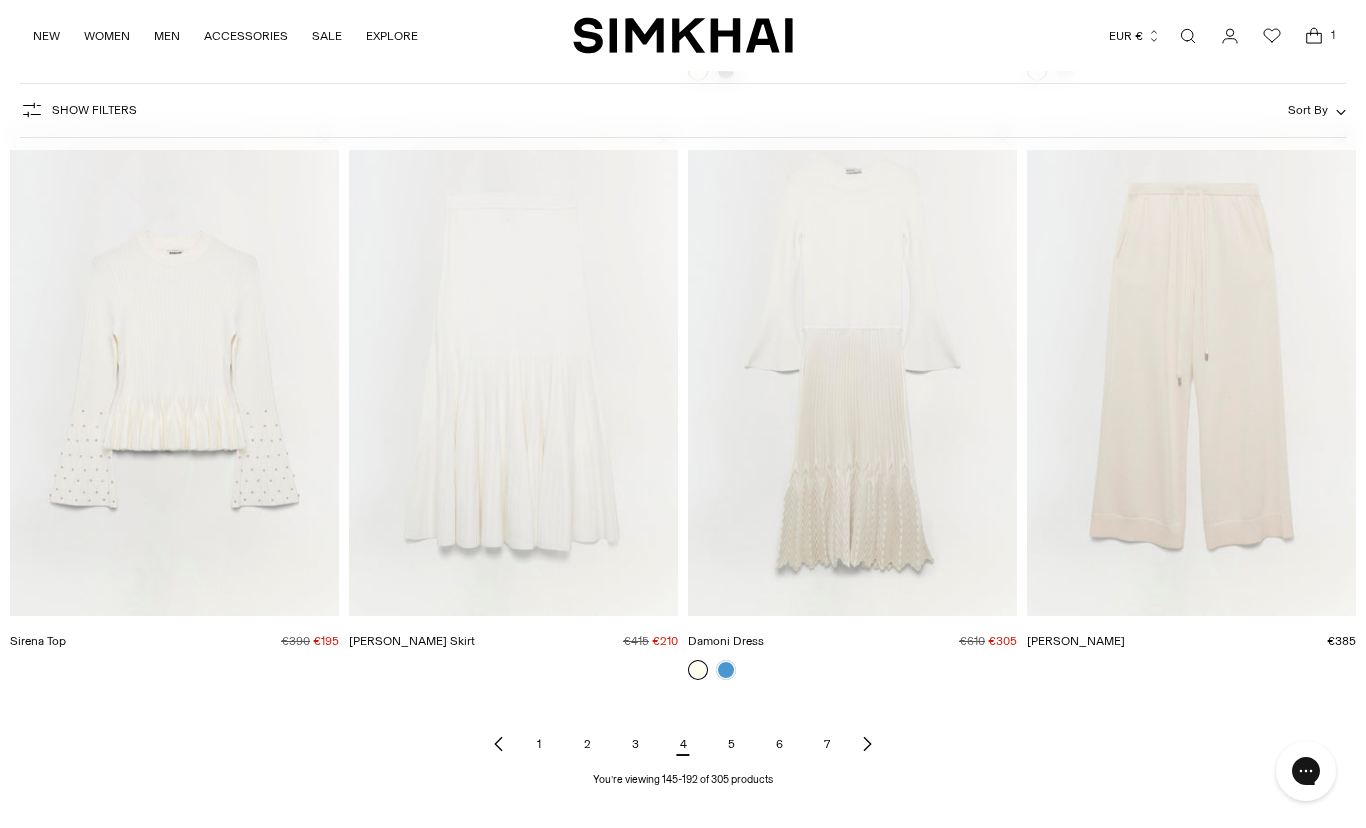 scroll, scrollTop: 6699, scrollLeft: 0, axis: vertical 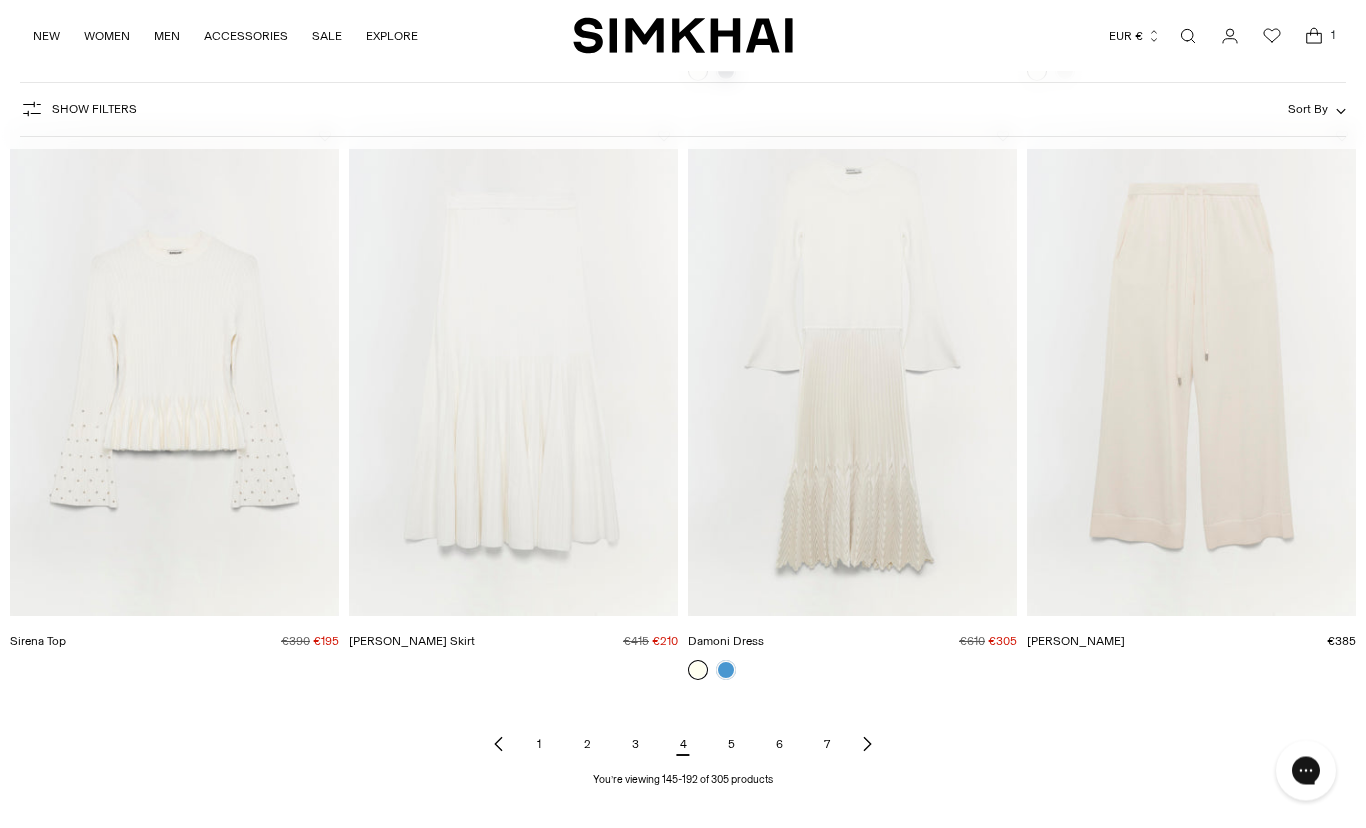 click 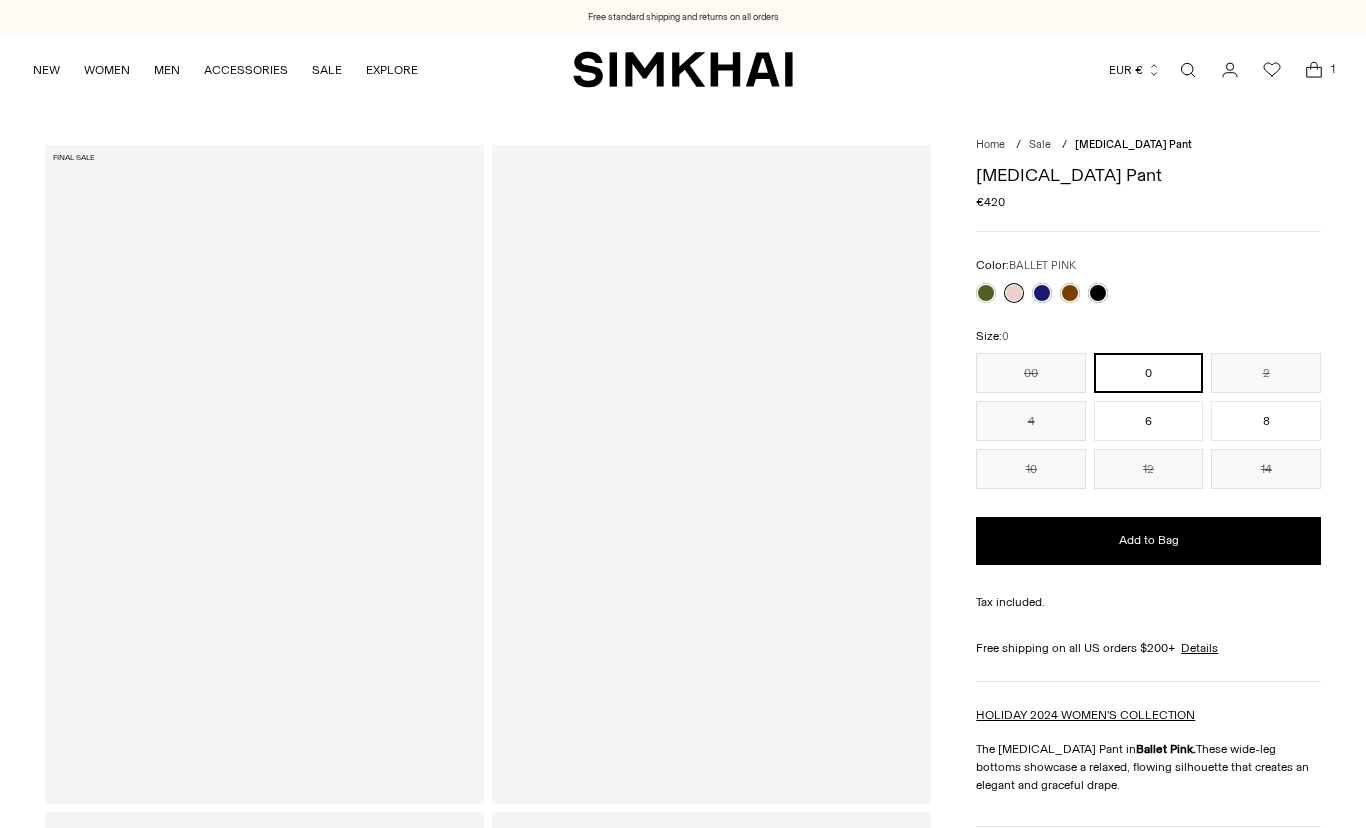 scroll, scrollTop: 0, scrollLeft: 0, axis: both 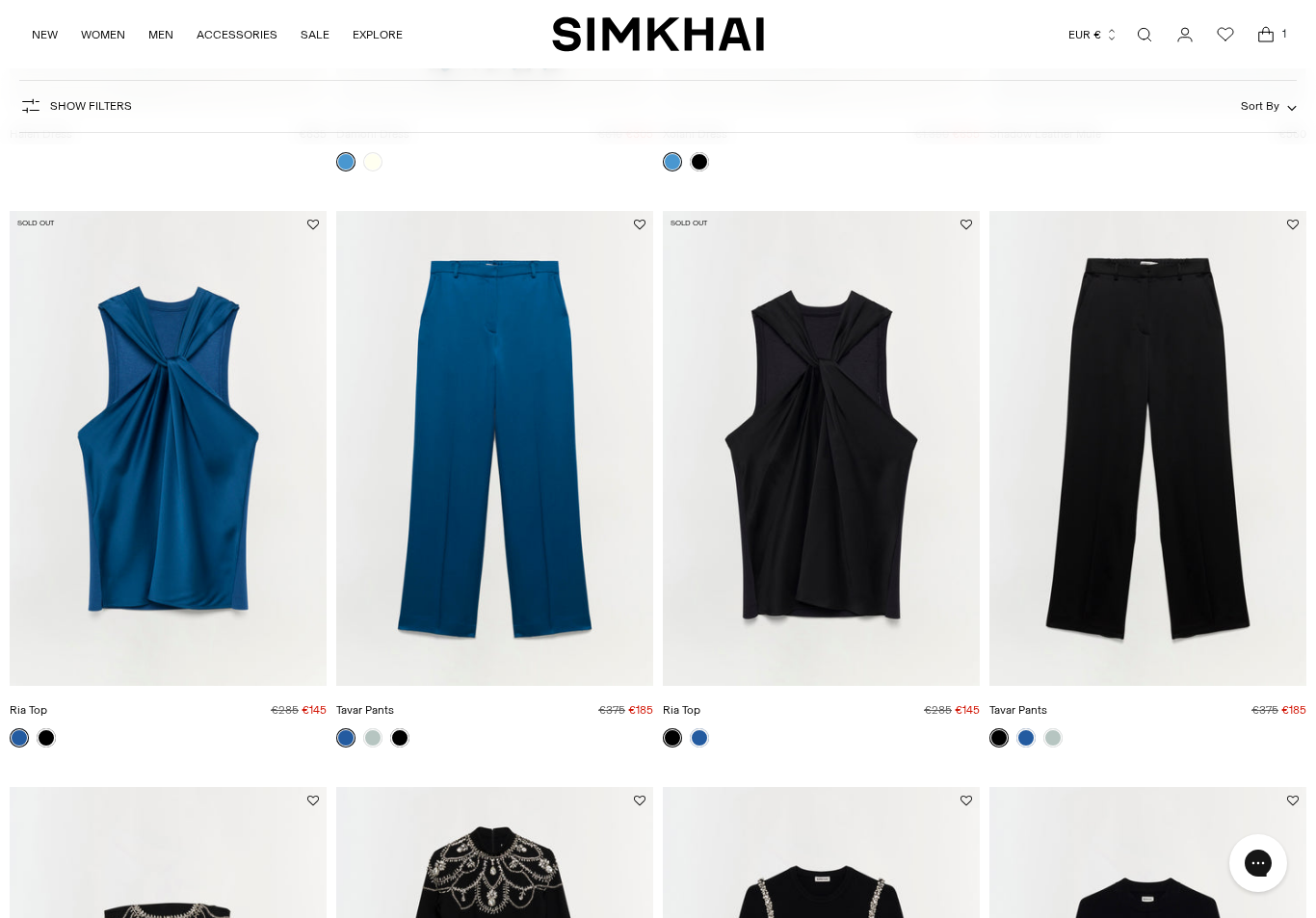 click at bounding box center (494, 449) 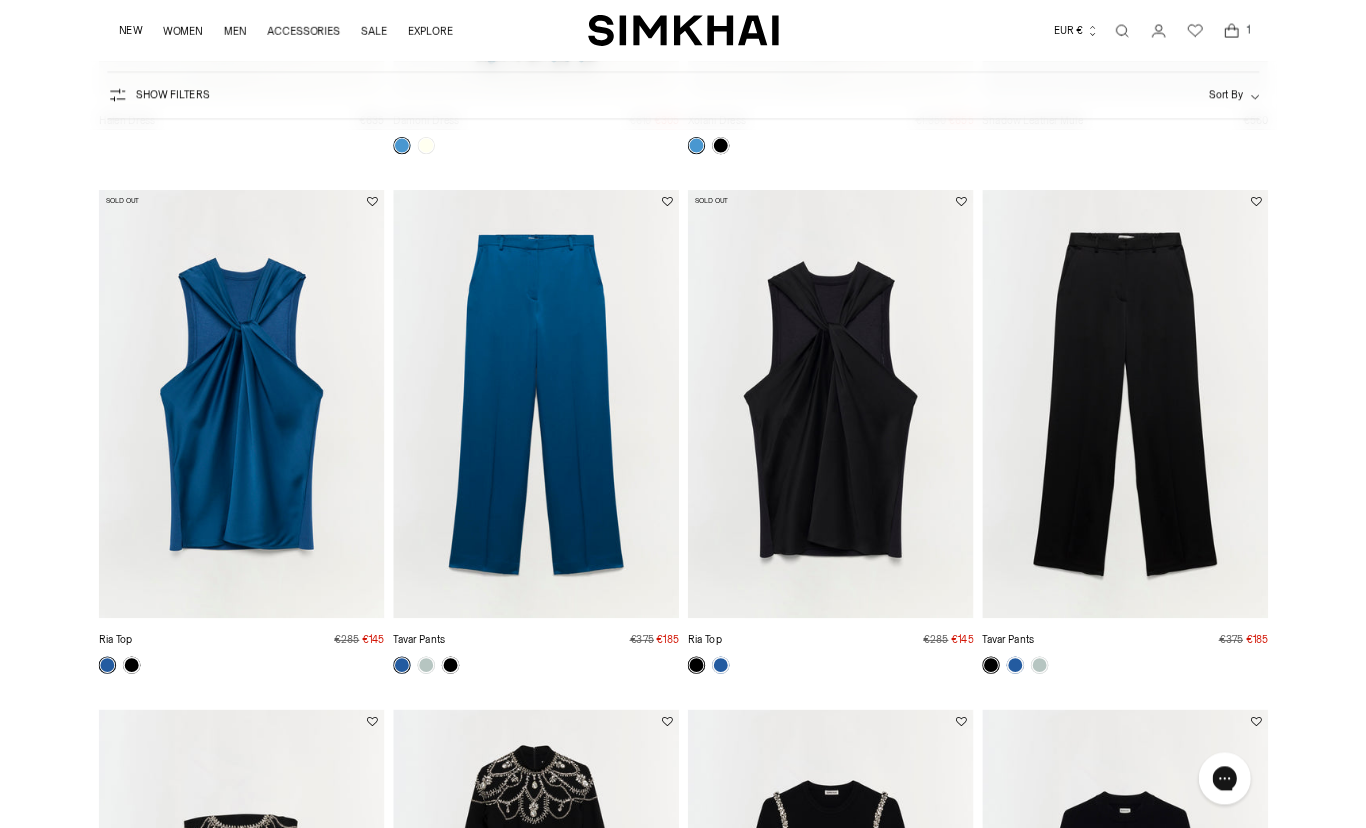 scroll, scrollTop: 3696, scrollLeft: 0, axis: vertical 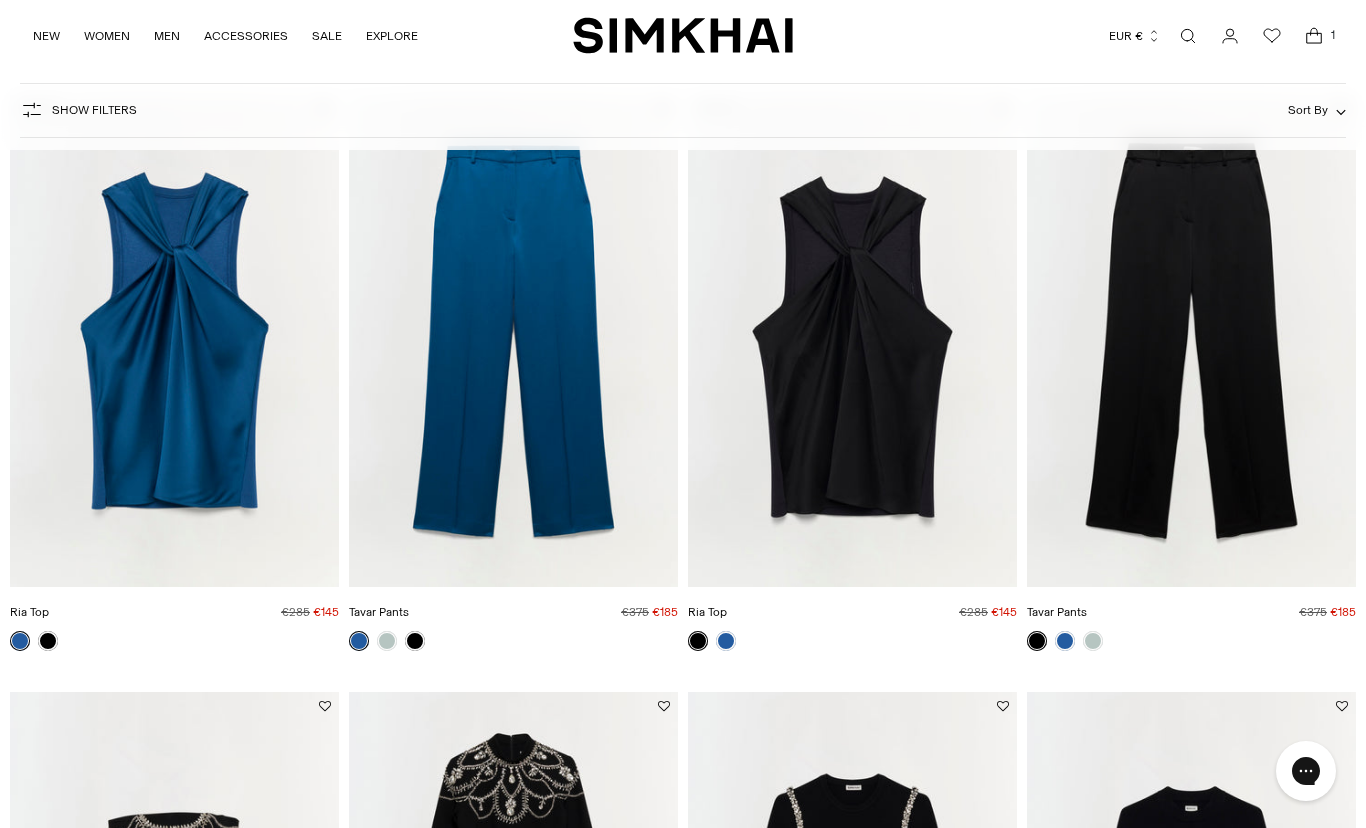 click at bounding box center [513, 341] 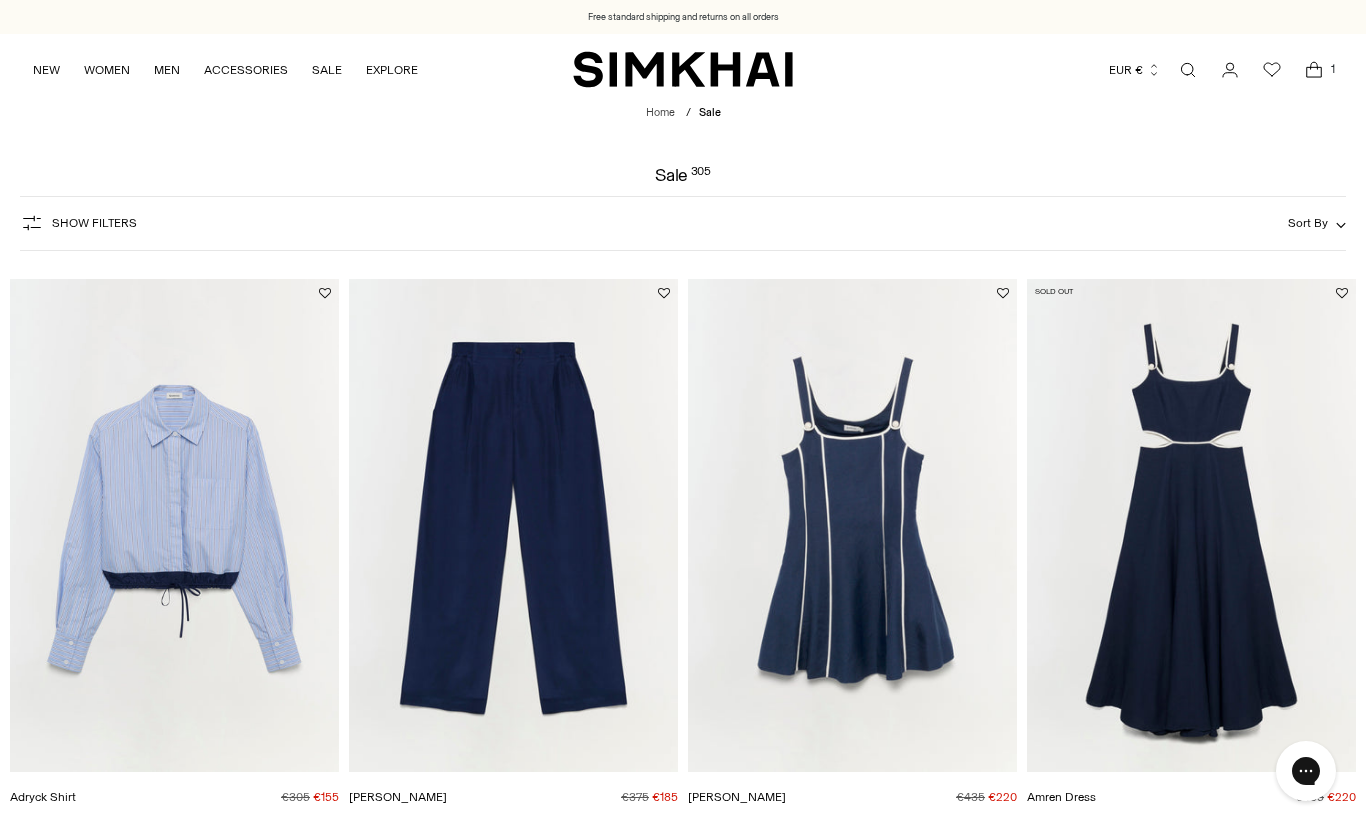 scroll, scrollTop: 3696, scrollLeft: 0, axis: vertical 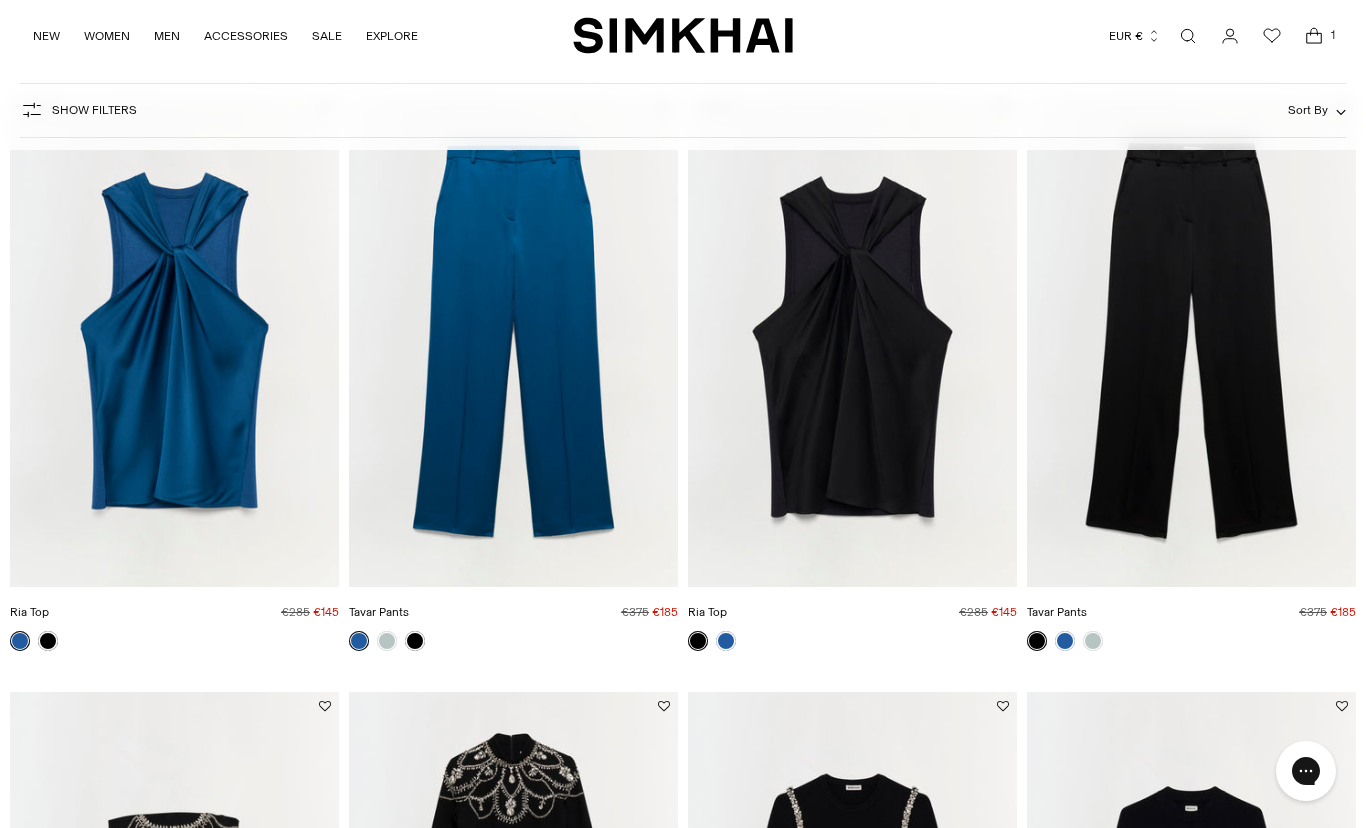 click at bounding box center [1191, 341] 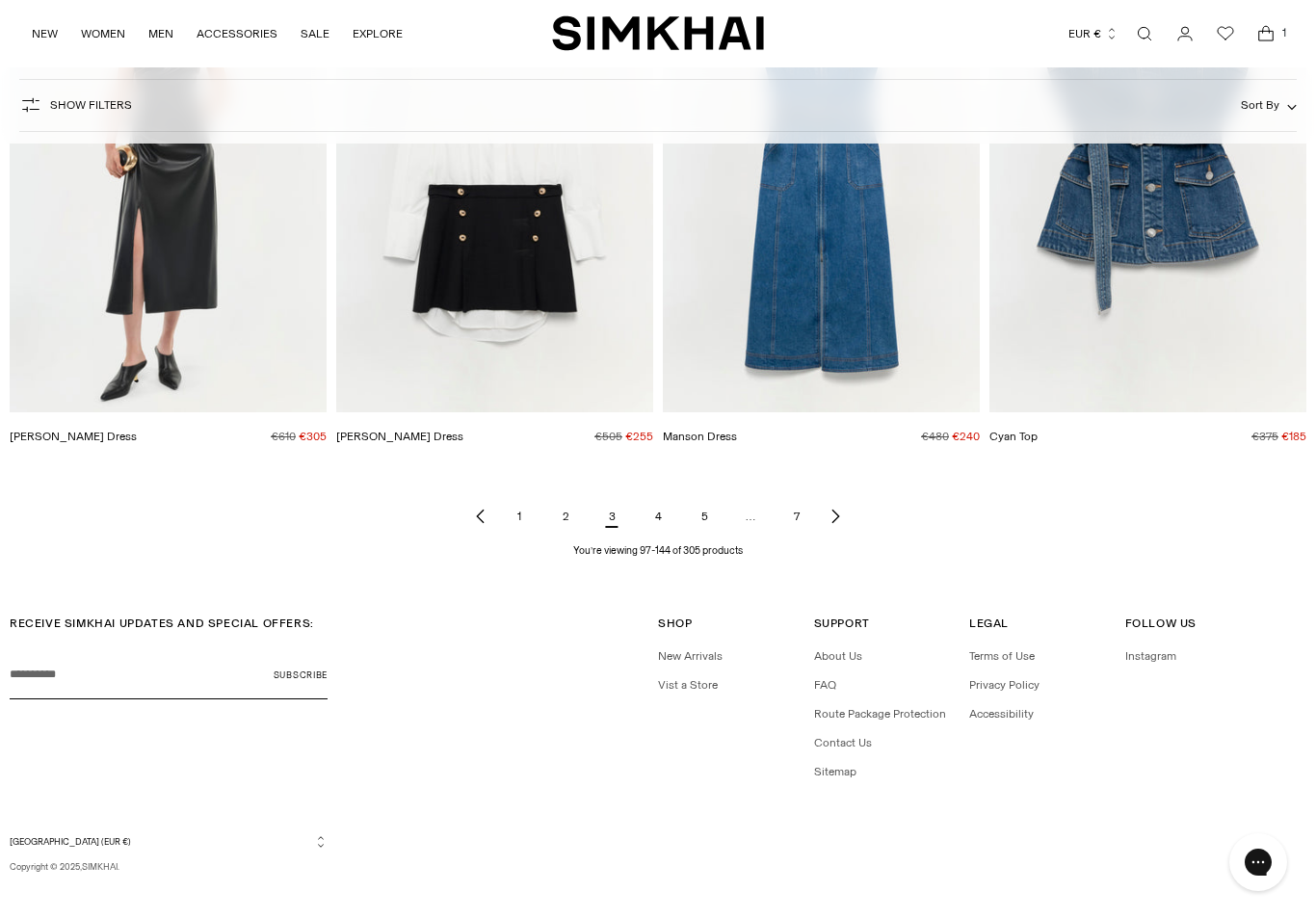 scroll, scrollTop: 6579, scrollLeft: 0, axis: vertical 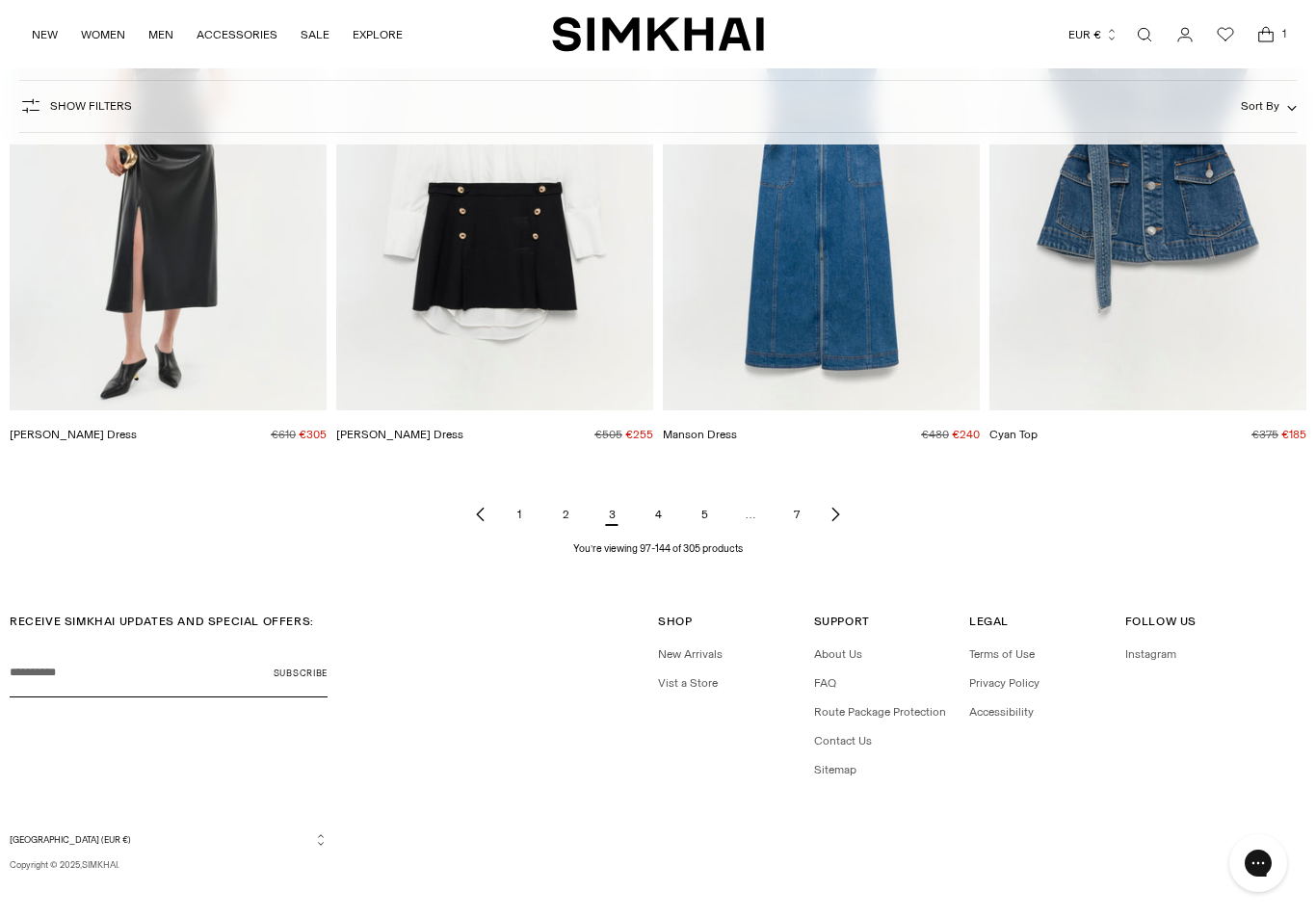 click at bounding box center [481, 514] 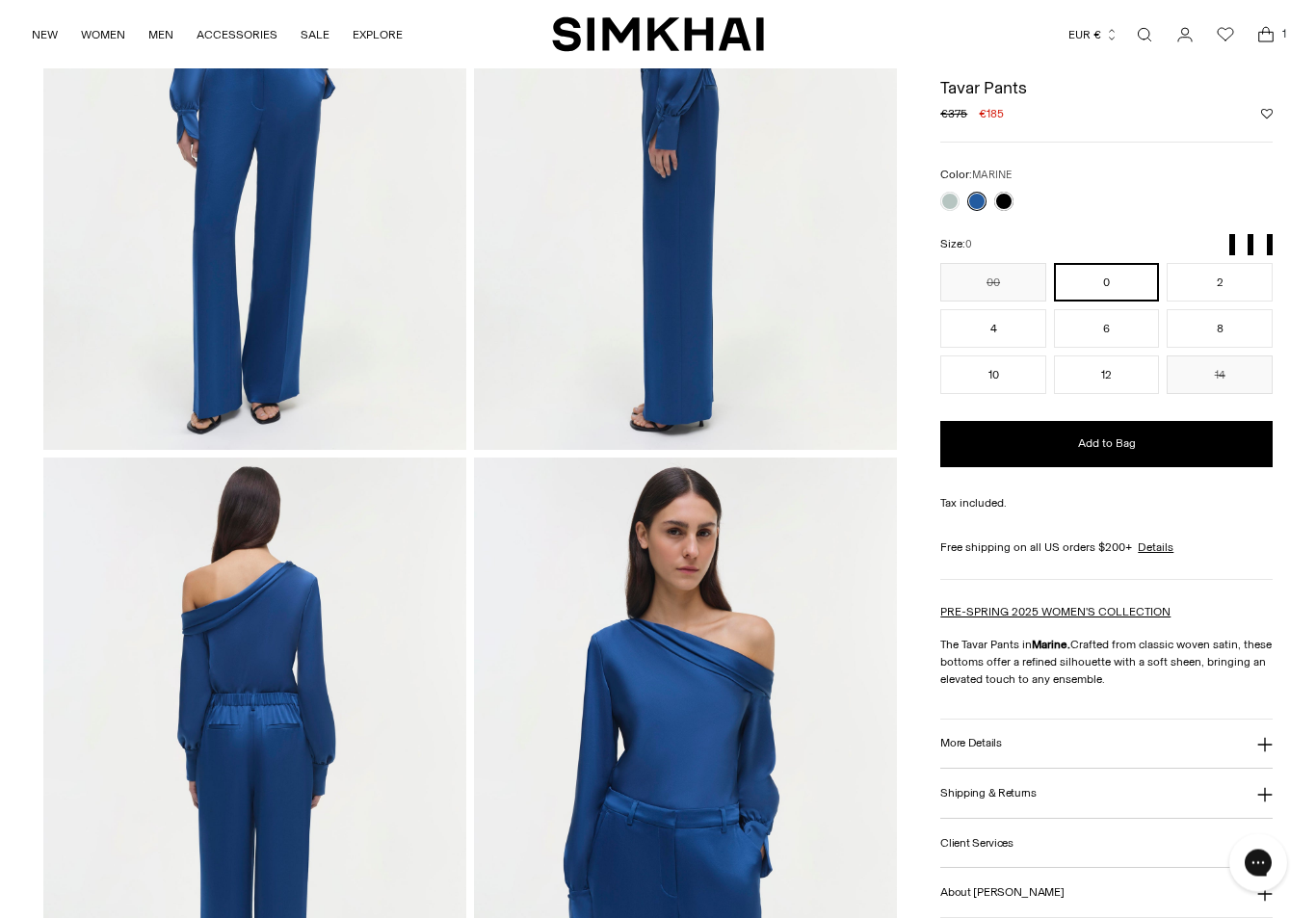 scroll, scrollTop: 0, scrollLeft: 0, axis: both 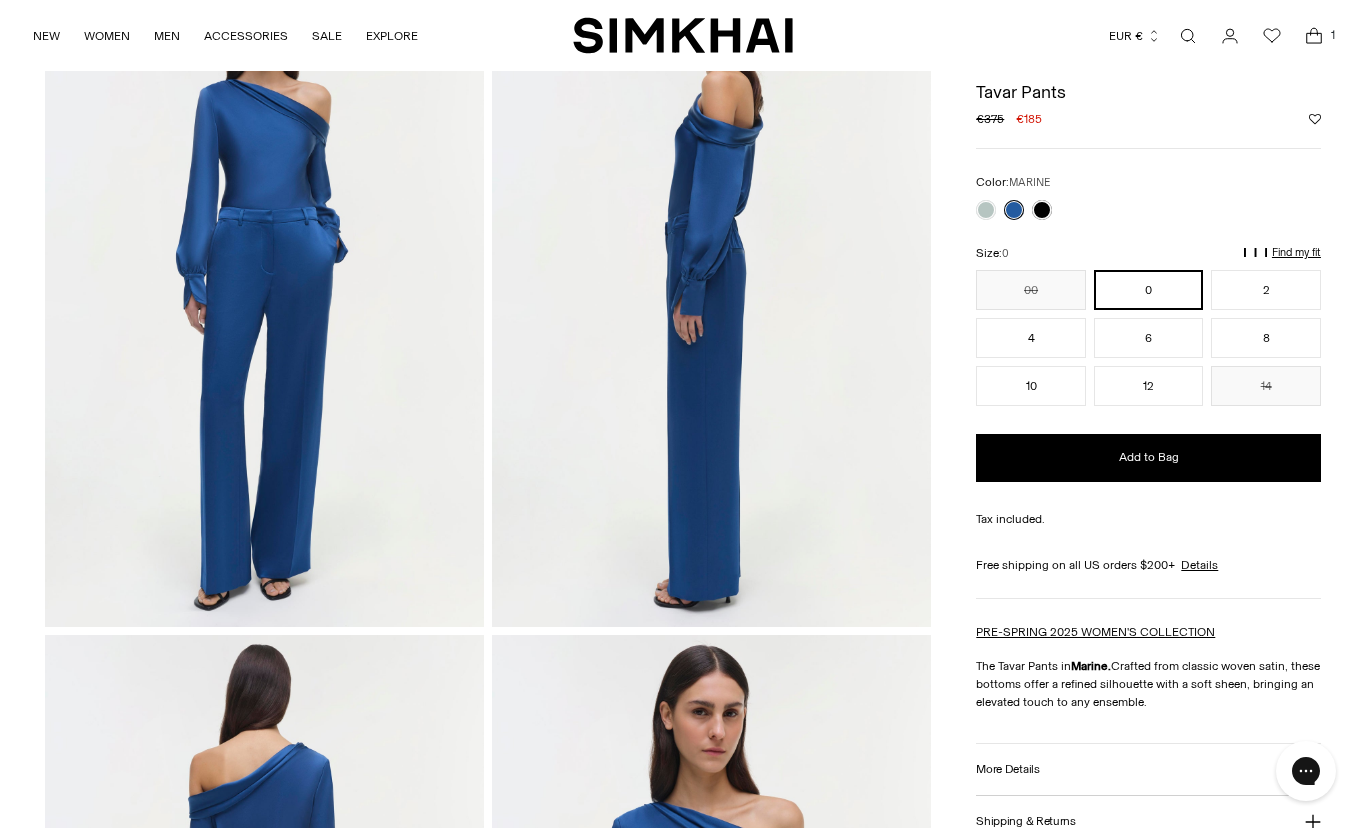 click at bounding box center (1014, 210) 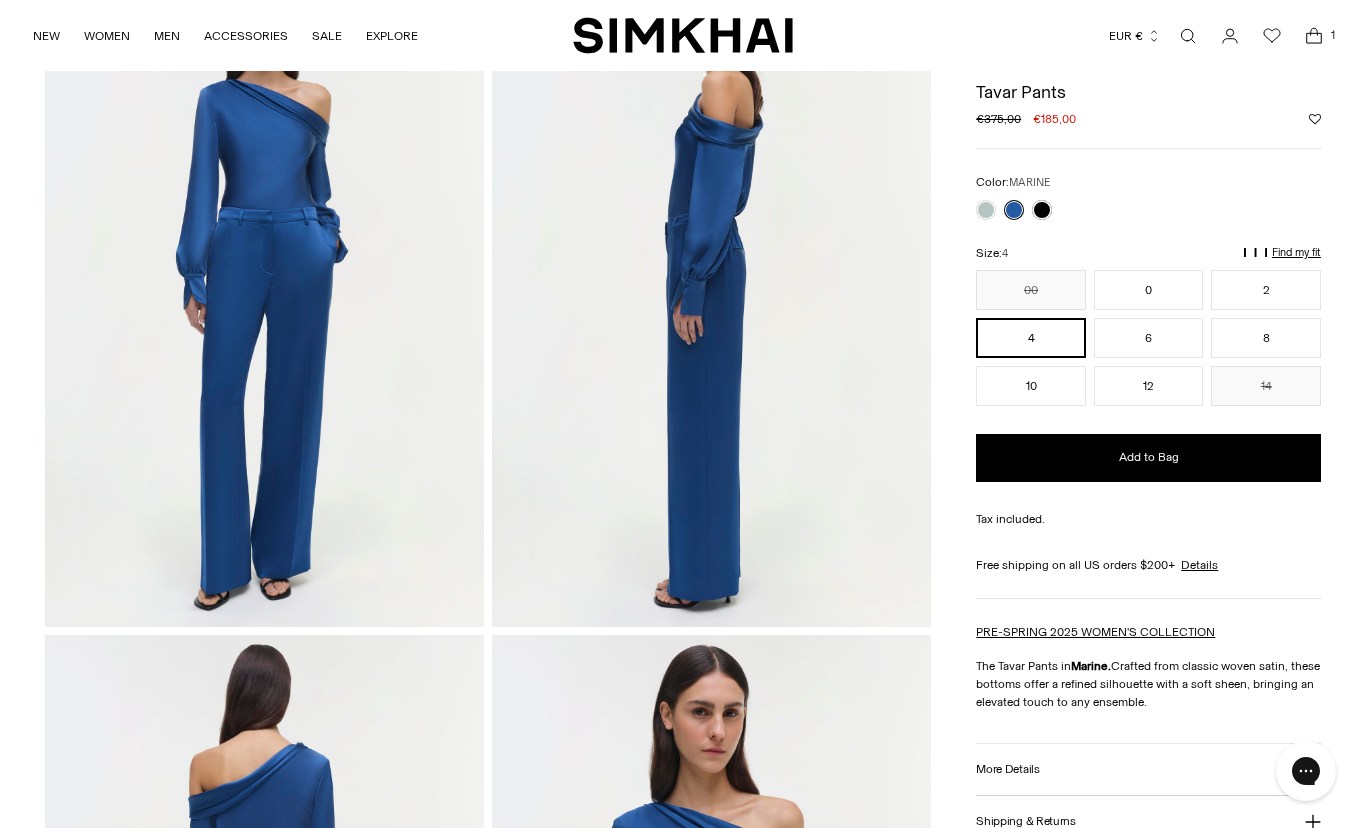 click on "Add to Bag" at bounding box center [1149, 457] 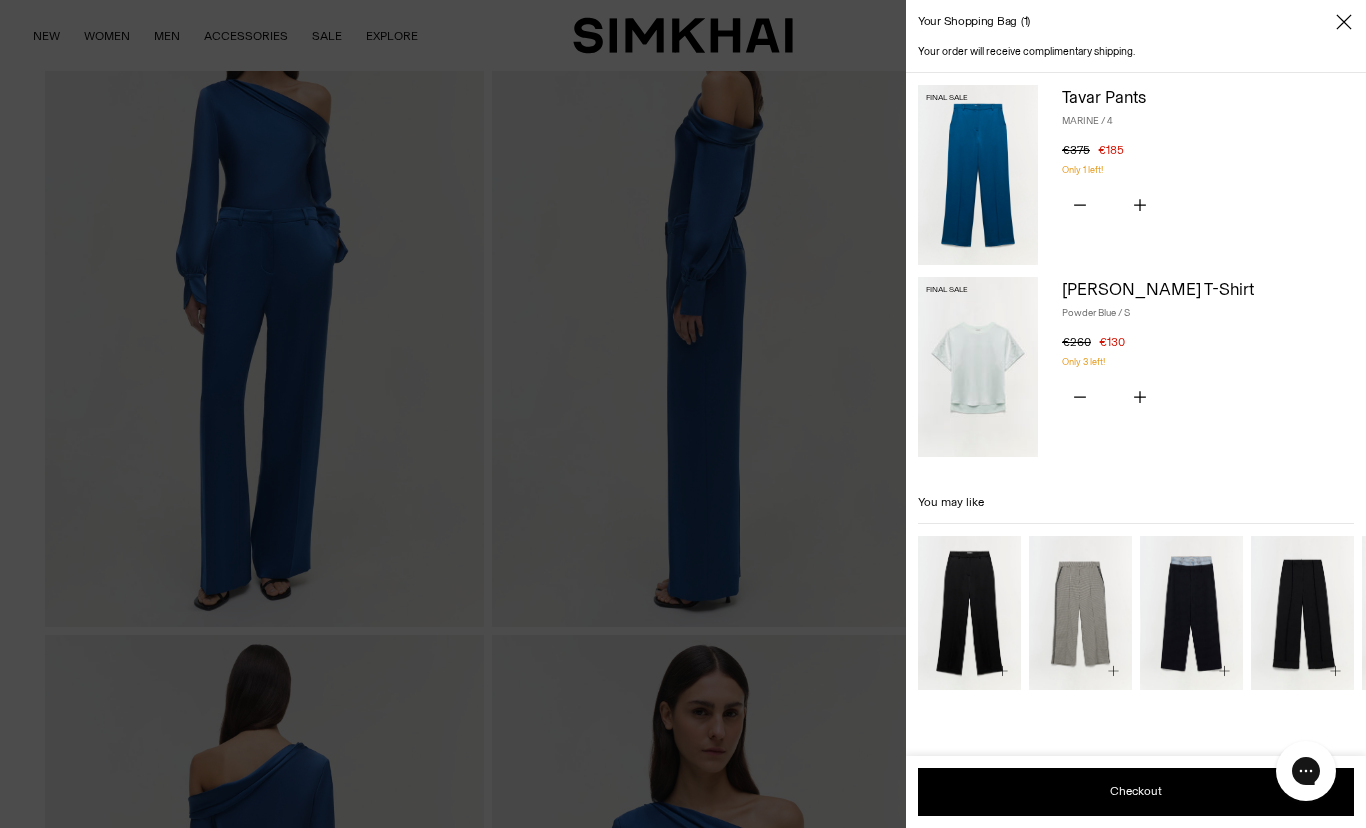 click at bounding box center [1080, 398] 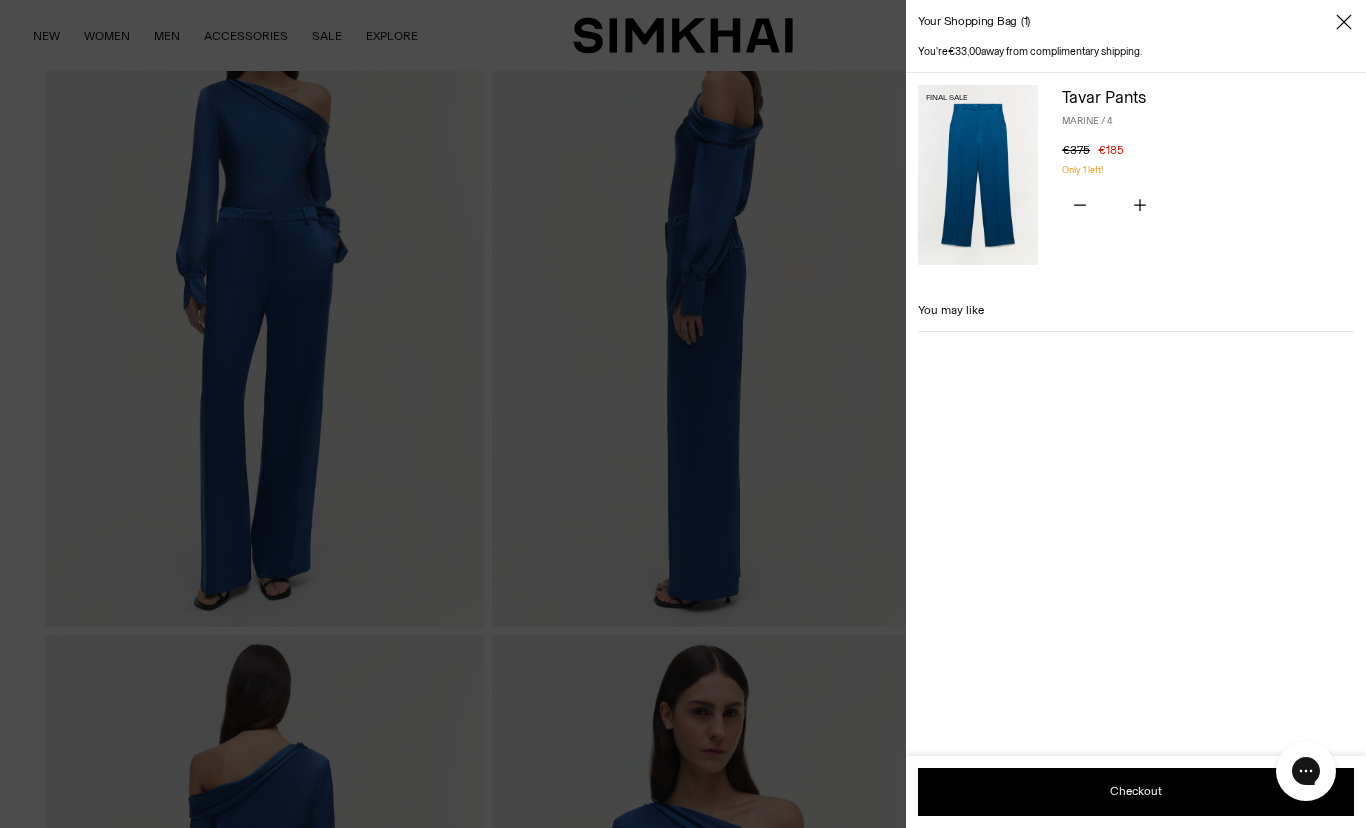 click at bounding box center (1080, 206) 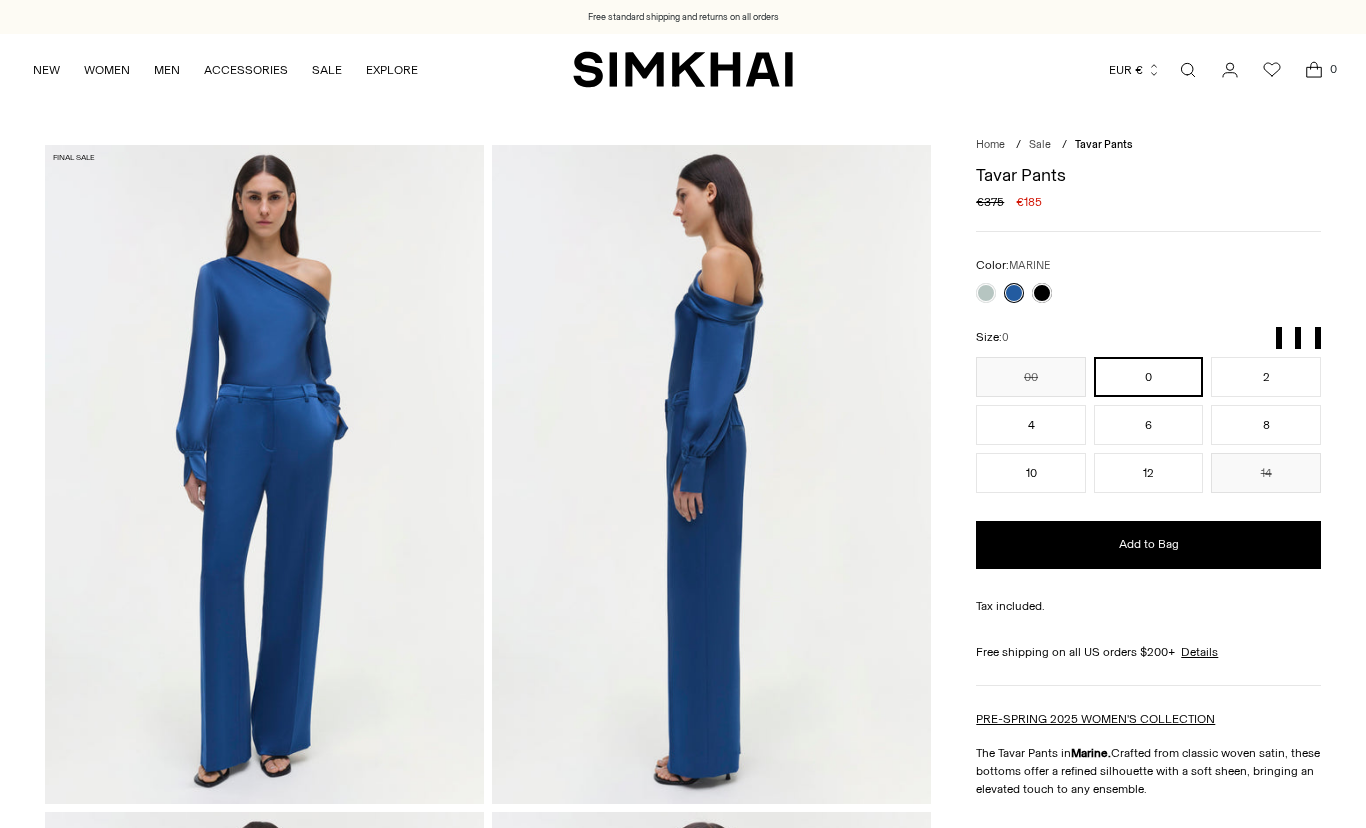 scroll, scrollTop: 0, scrollLeft: 0, axis: both 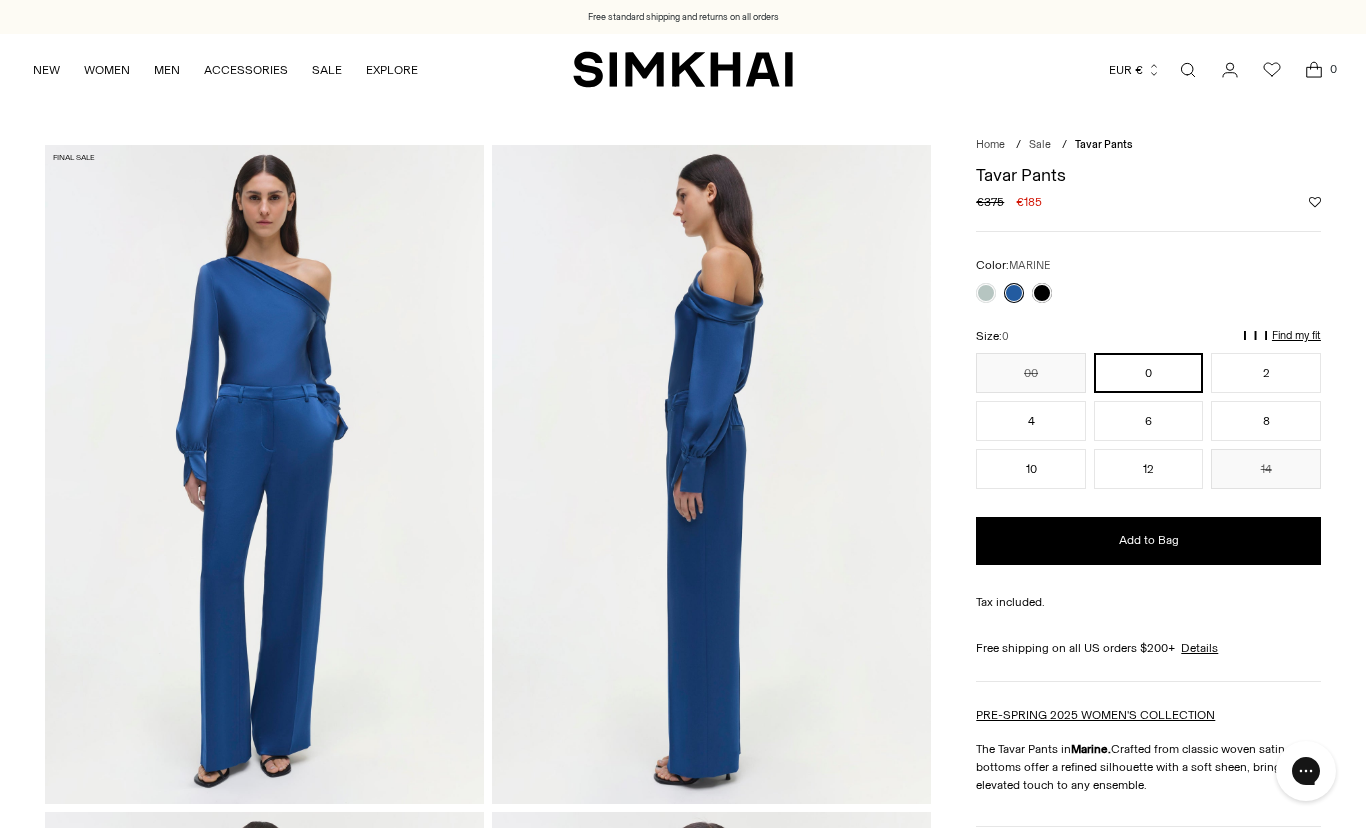 click on "Add to Bag" at bounding box center (1149, 540) 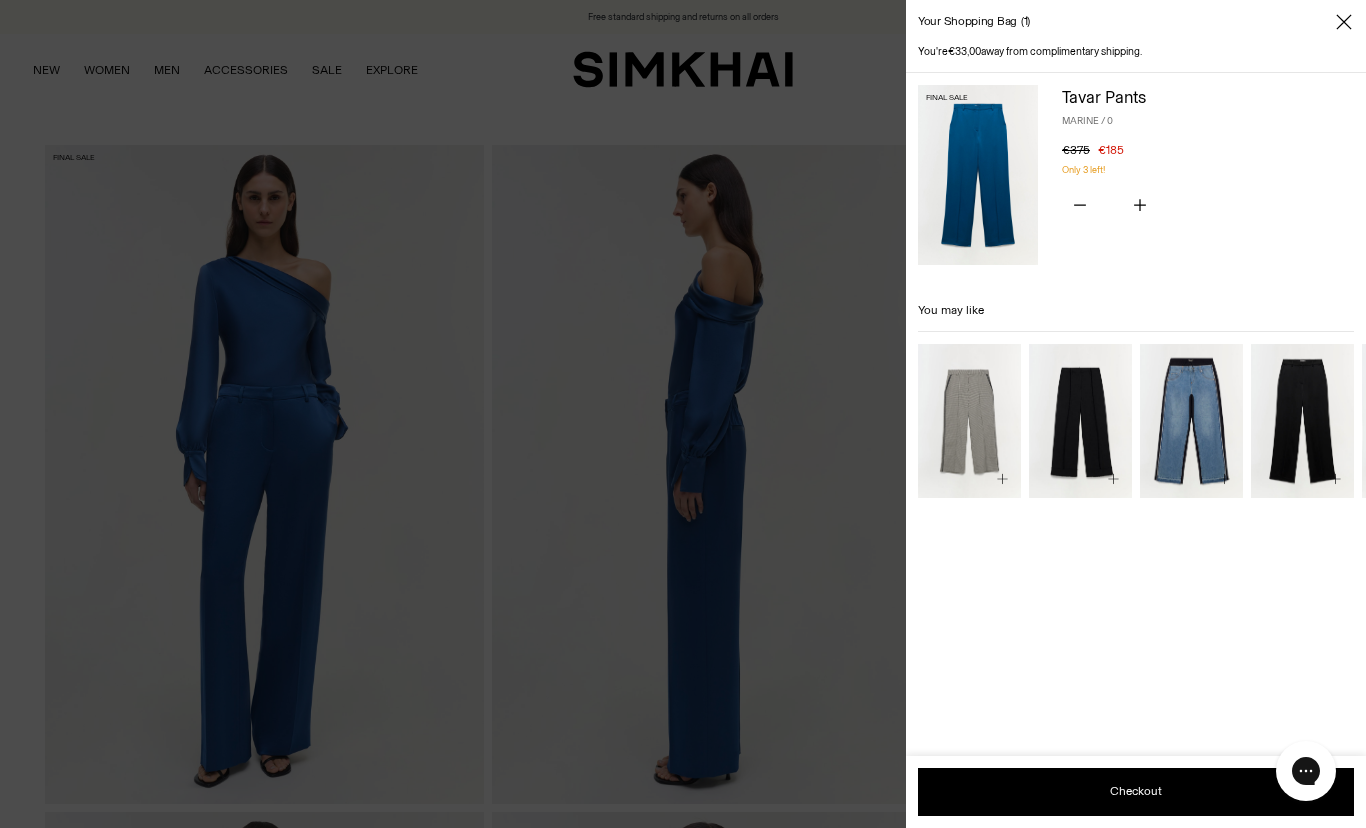 click 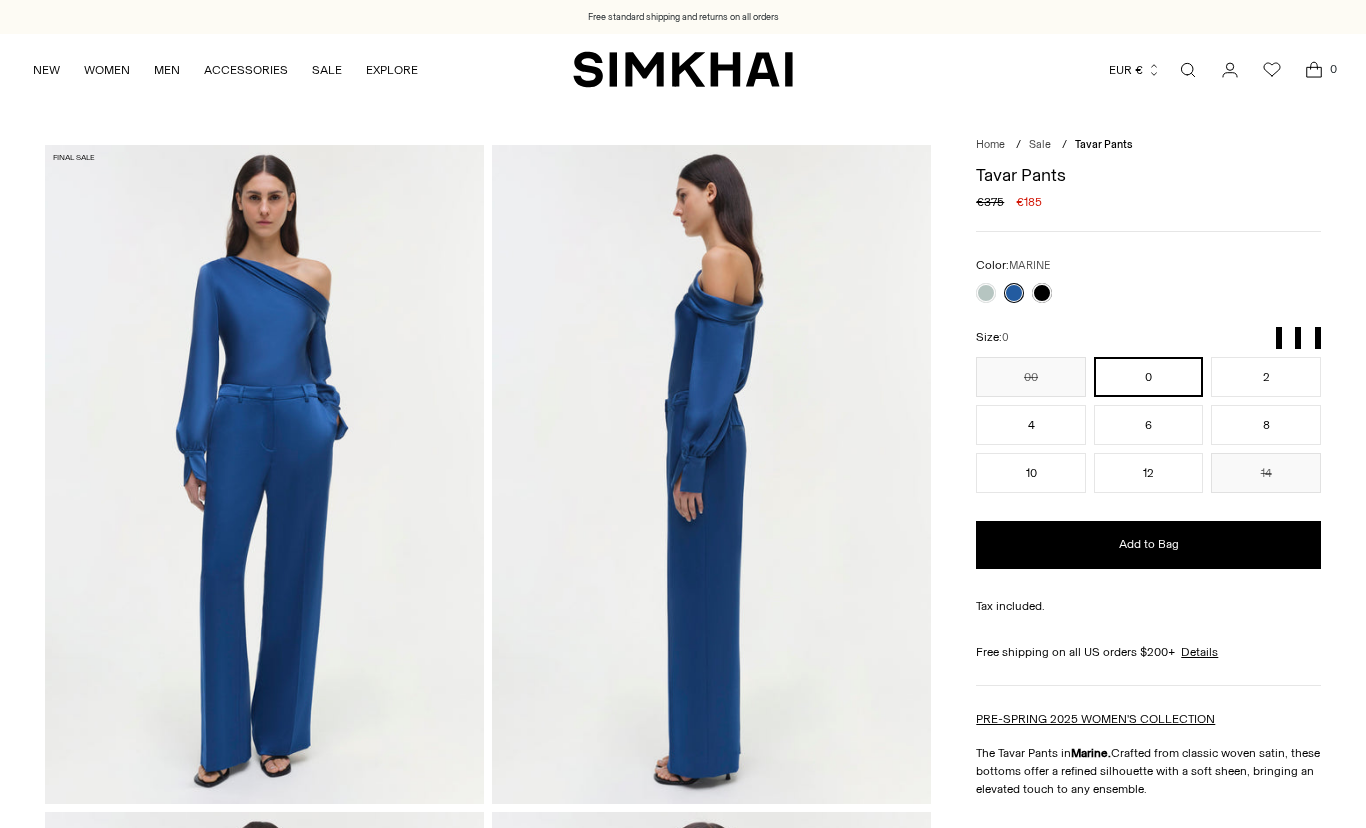 scroll, scrollTop: 0, scrollLeft: 0, axis: both 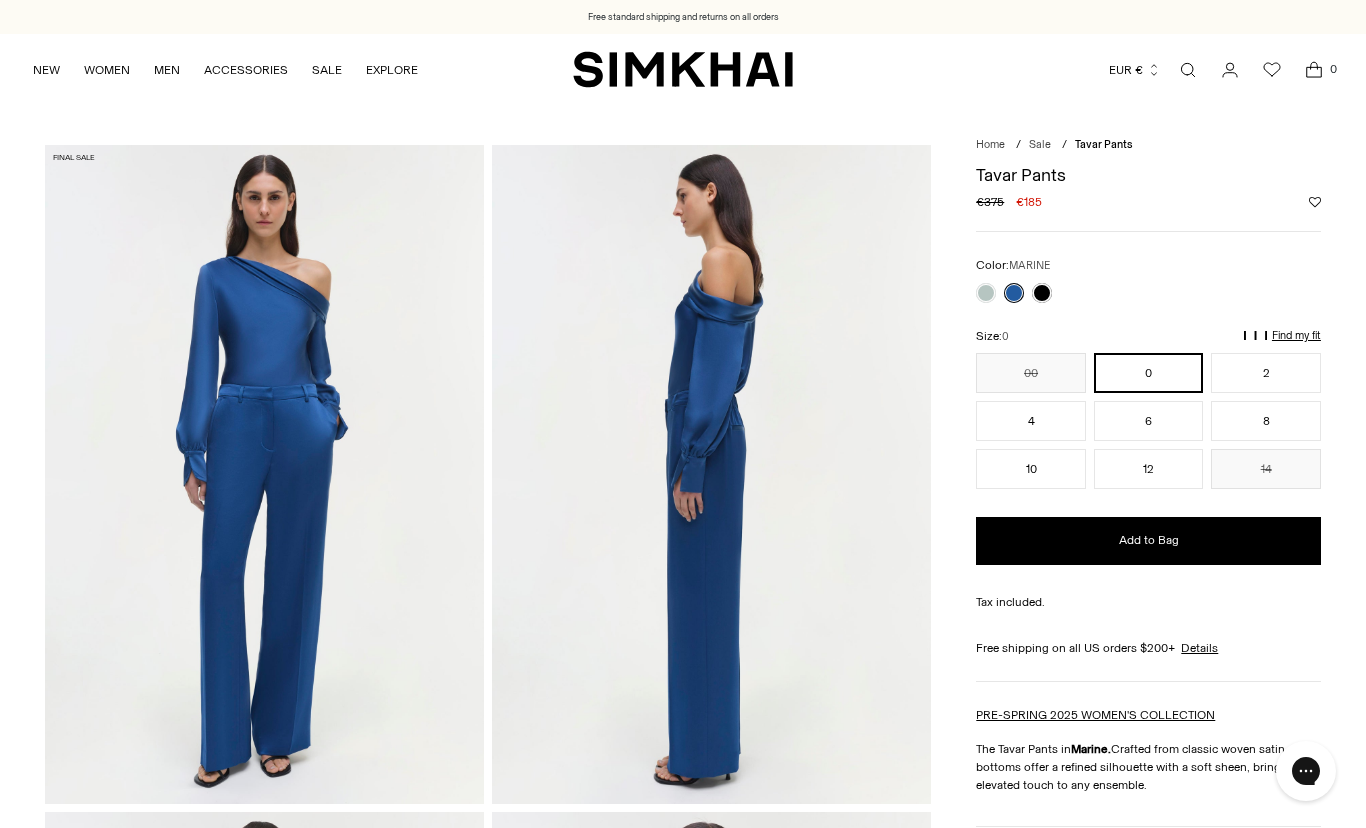click at bounding box center (1014, 293) 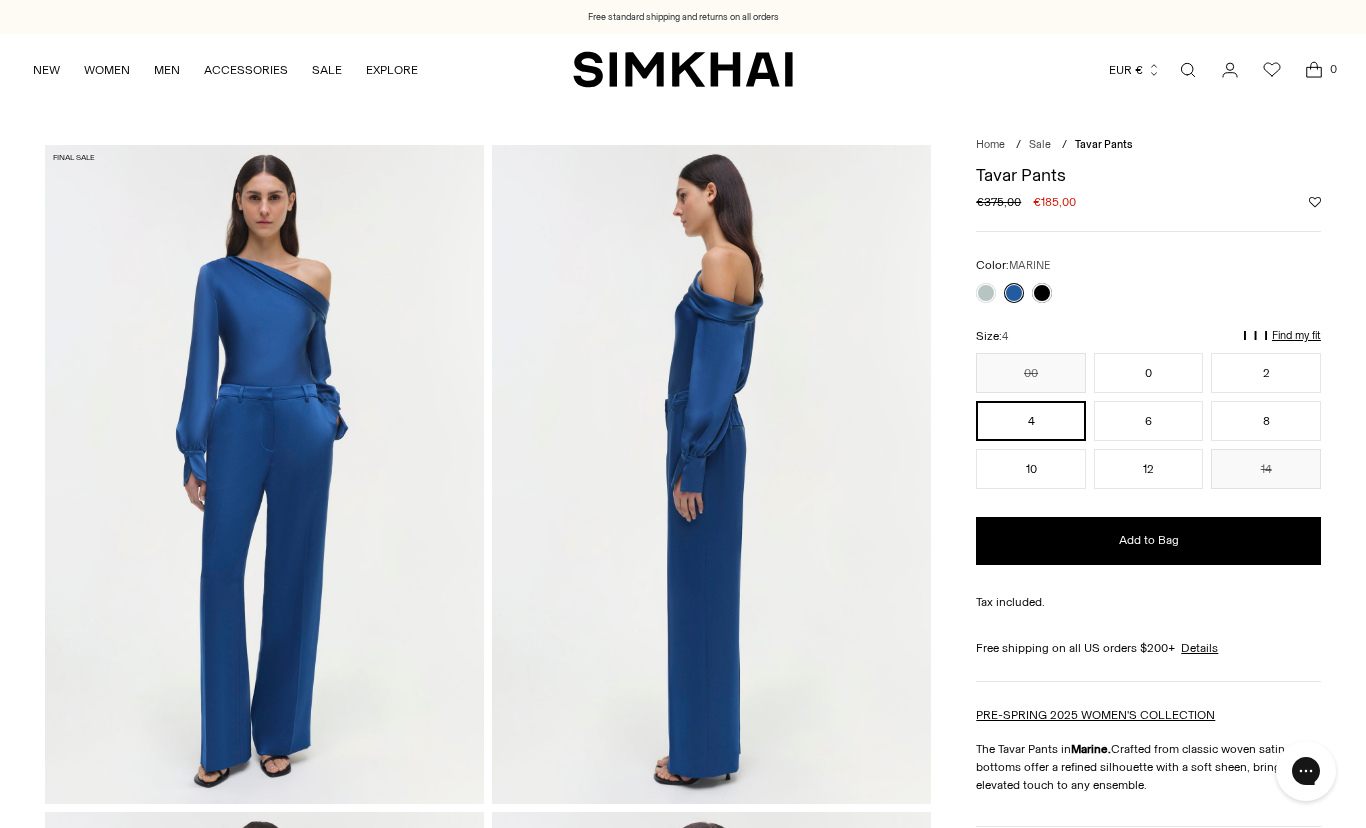 click at bounding box center (1014, 293) 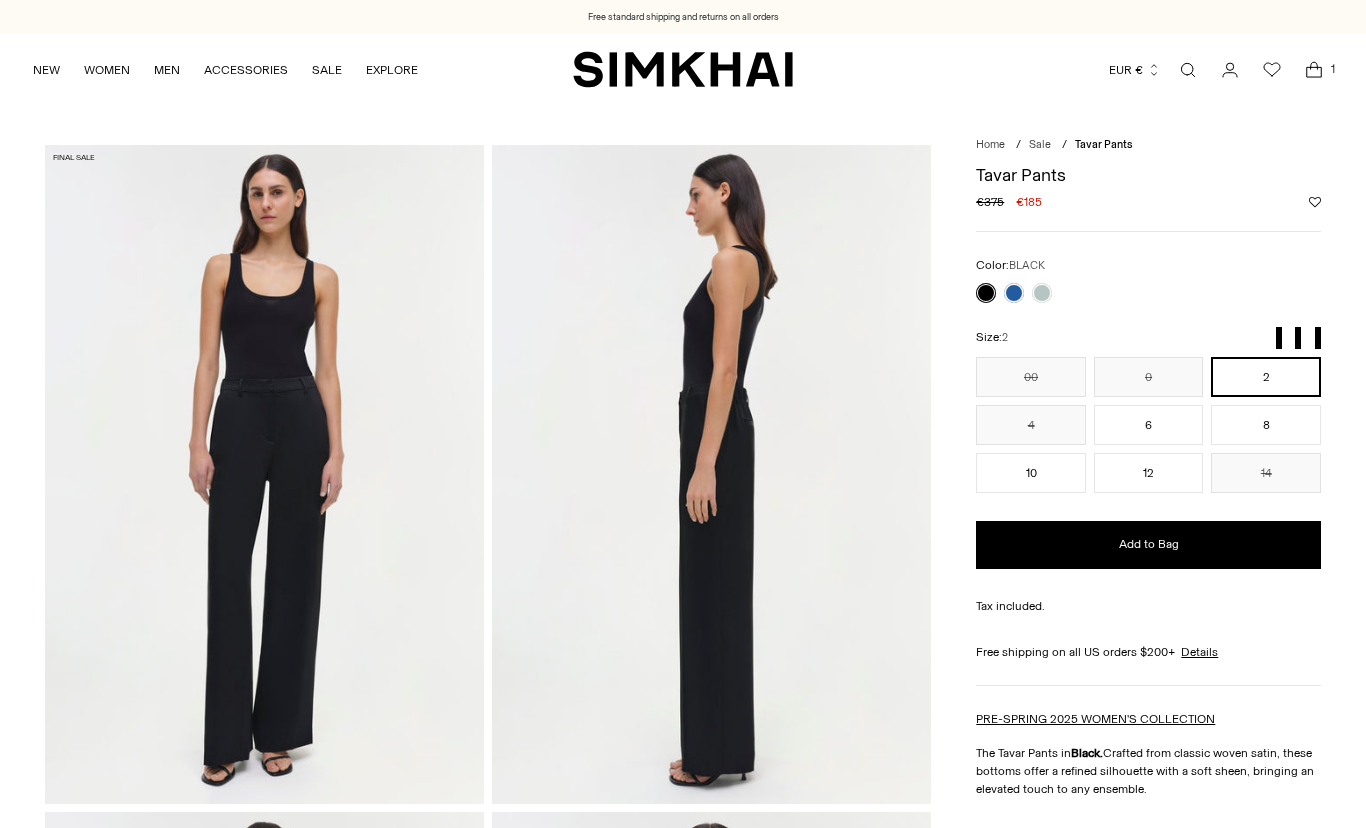 scroll, scrollTop: 0, scrollLeft: 0, axis: both 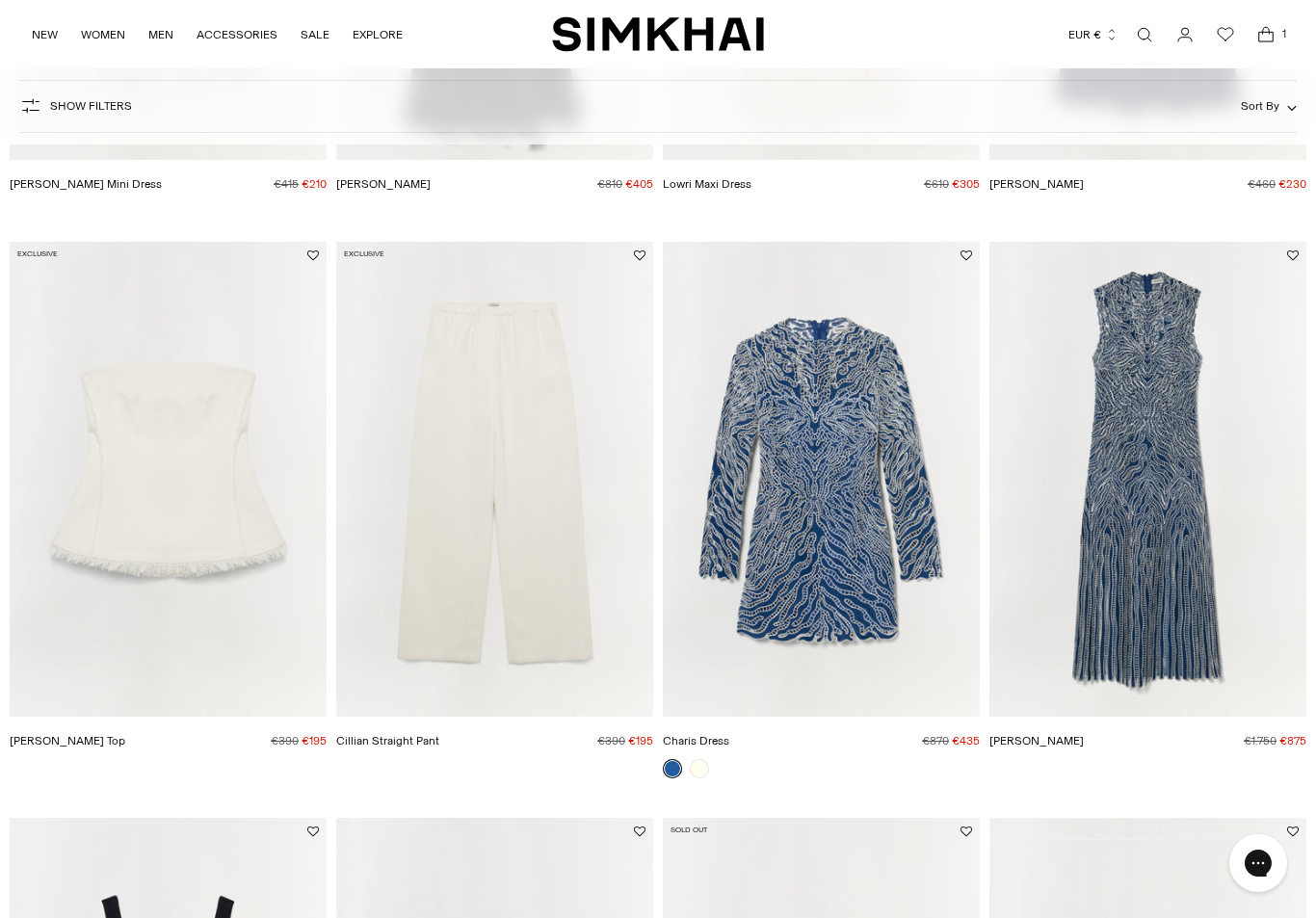 click at bounding box center [1147, 480] 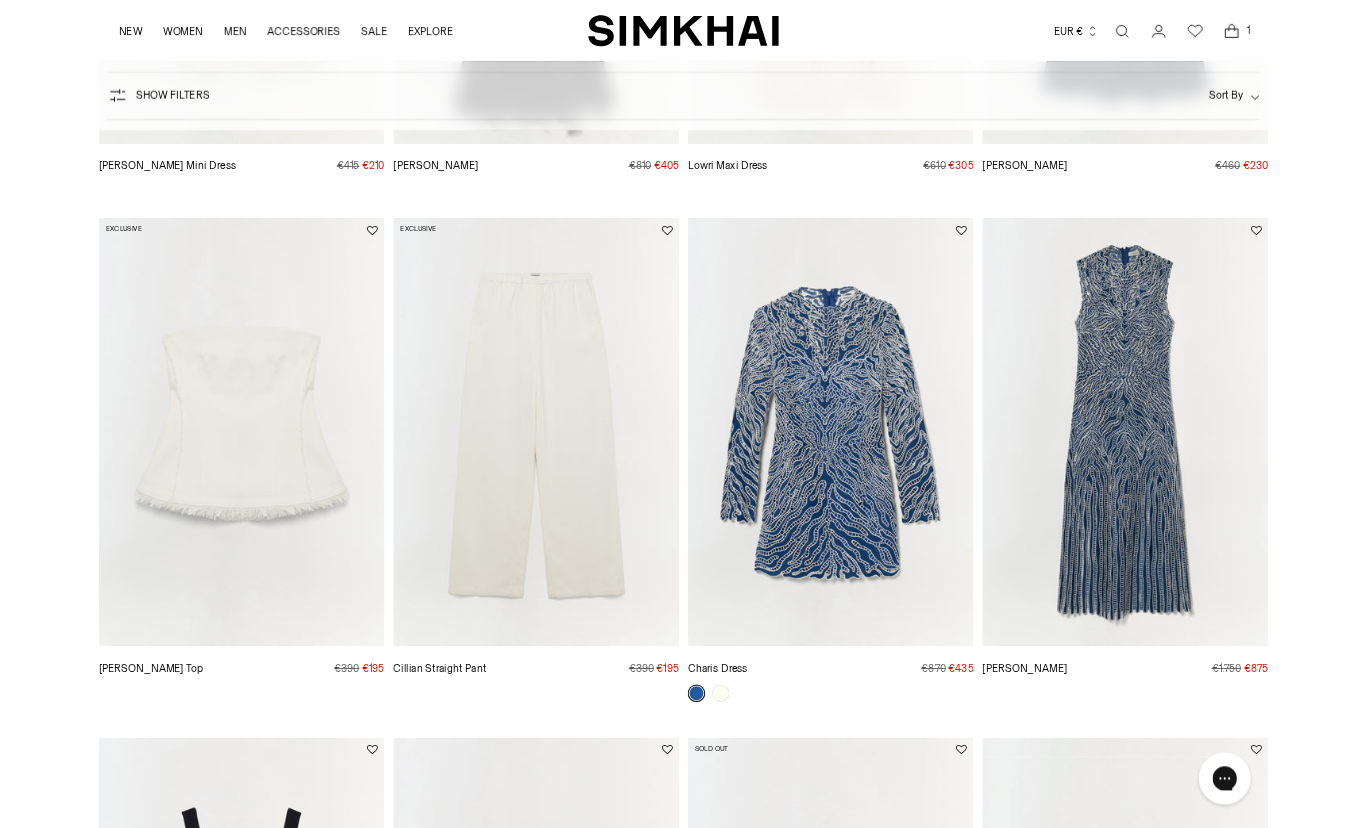 scroll, scrollTop: 1330, scrollLeft: 0, axis: vertical 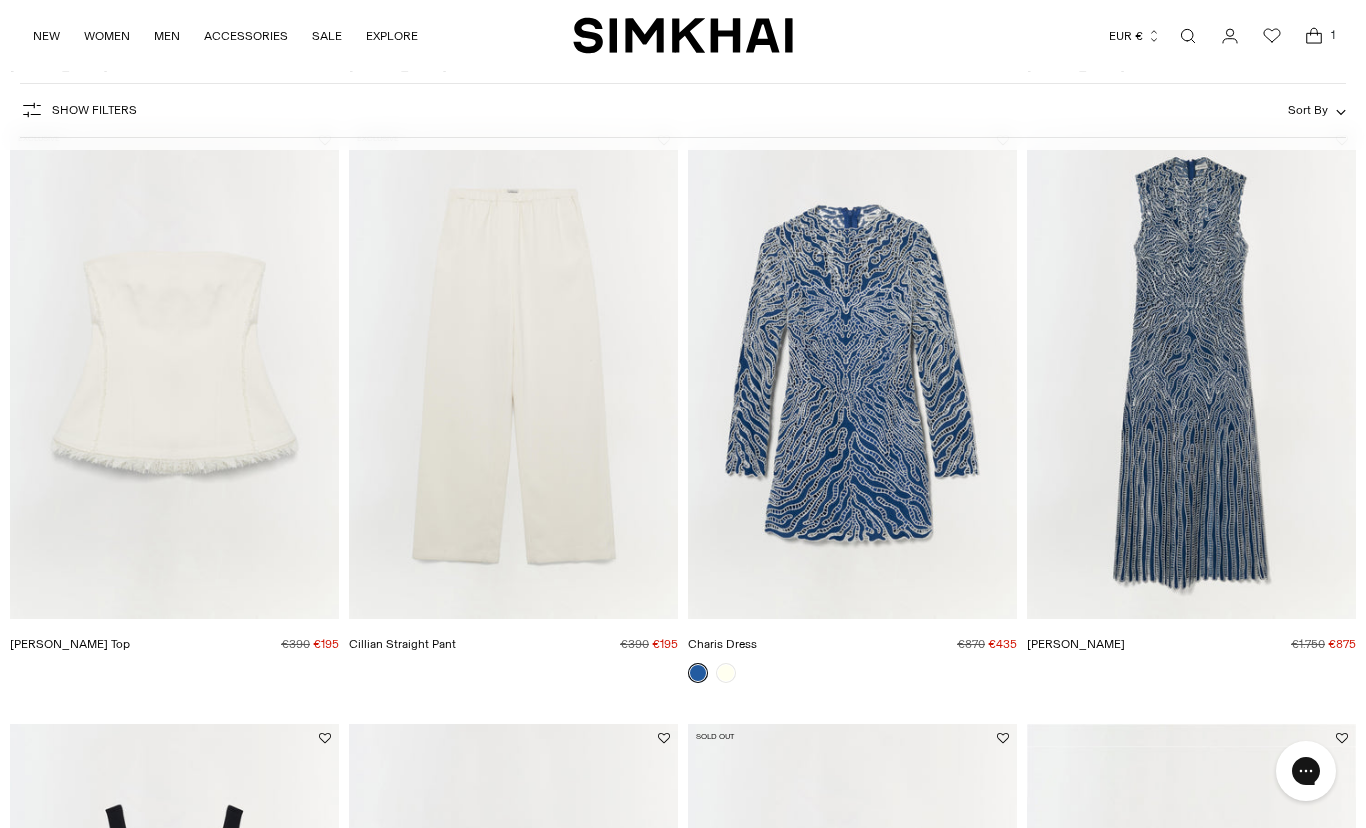 click at bounding box center [1191, 373] 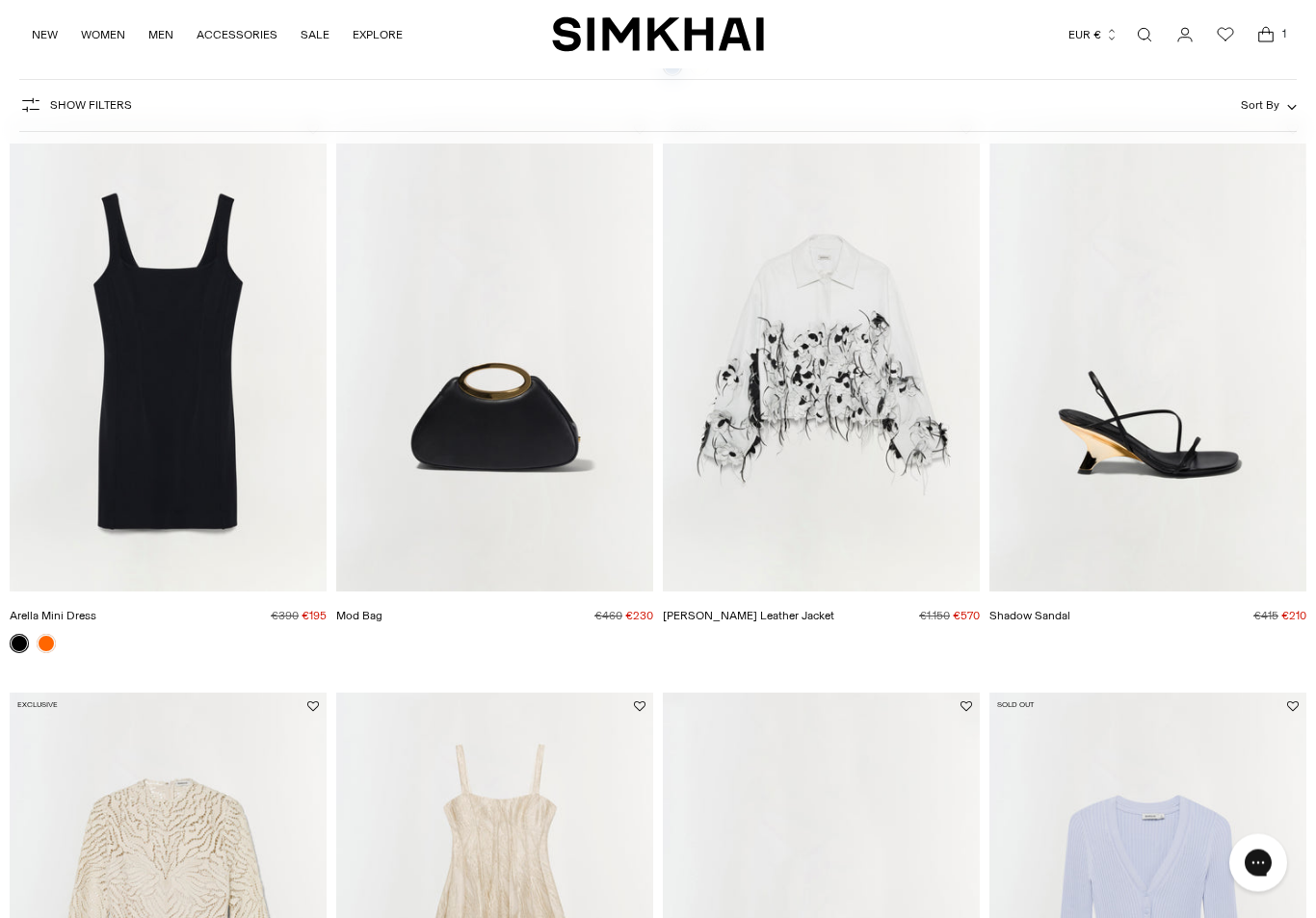 scroll, scrollTop: 1864, scrollLeft: 0, axis: vertical 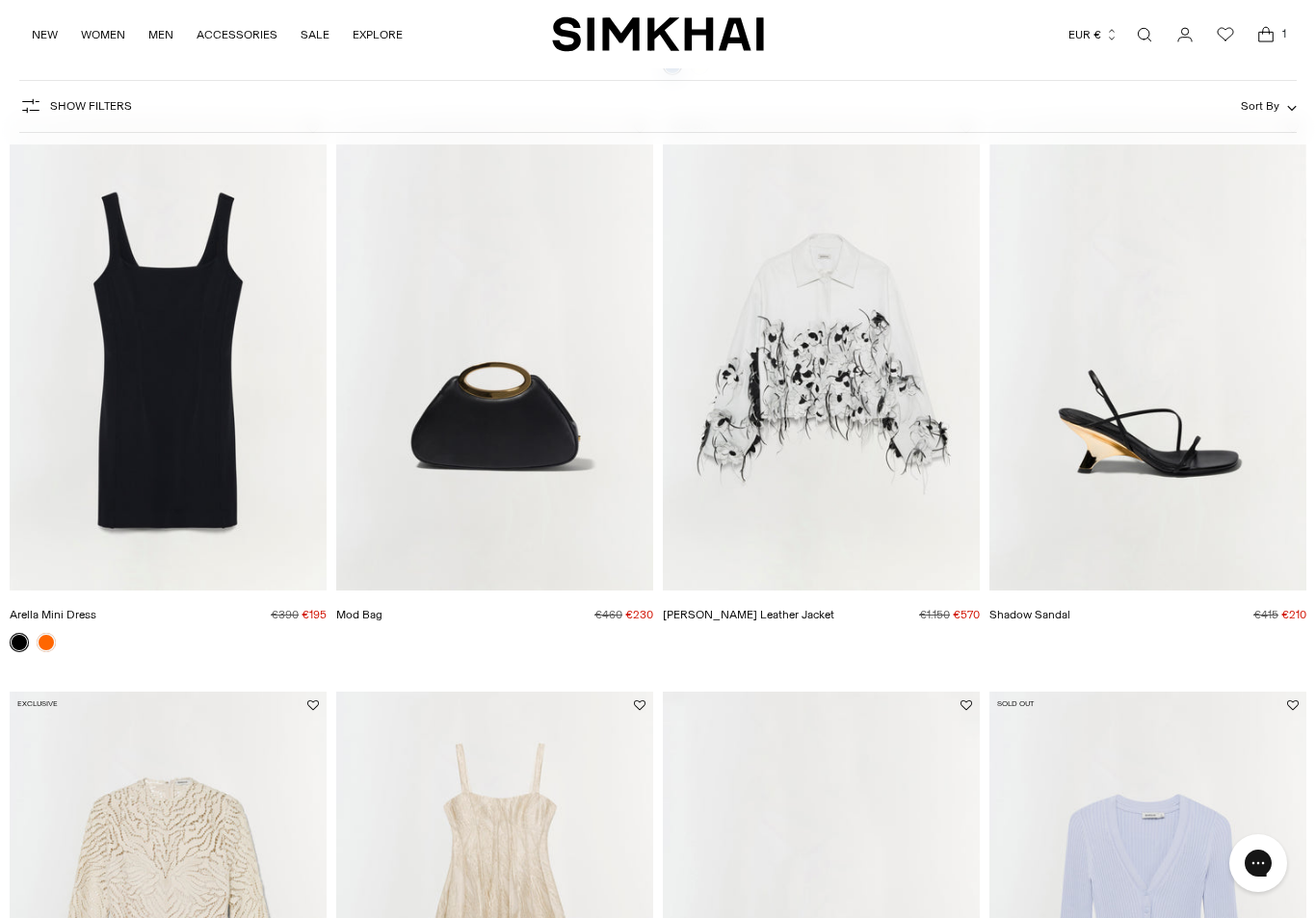click at bounding box center (494, 353) 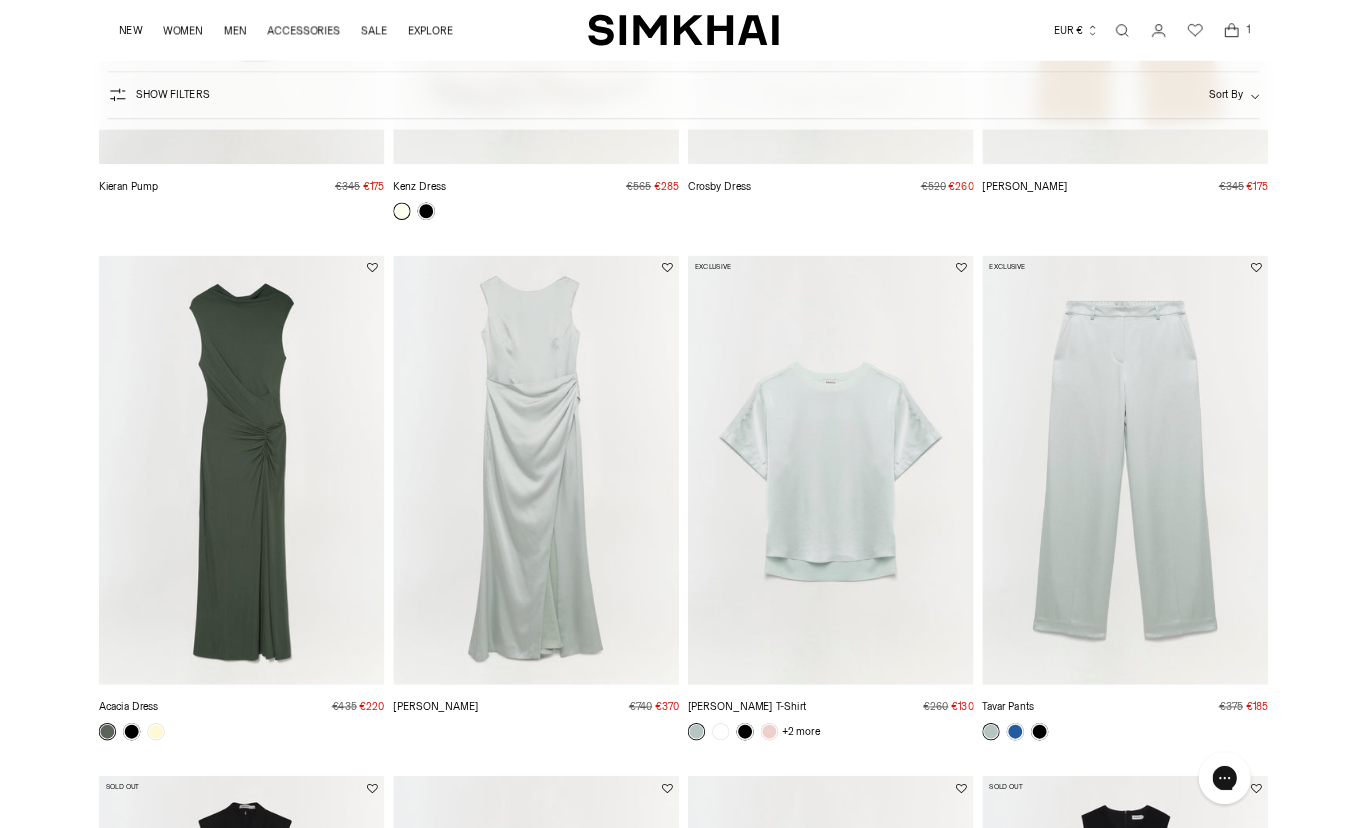 scroll, scrollTop: 5474, scrollLeft: 0, axis: vertical 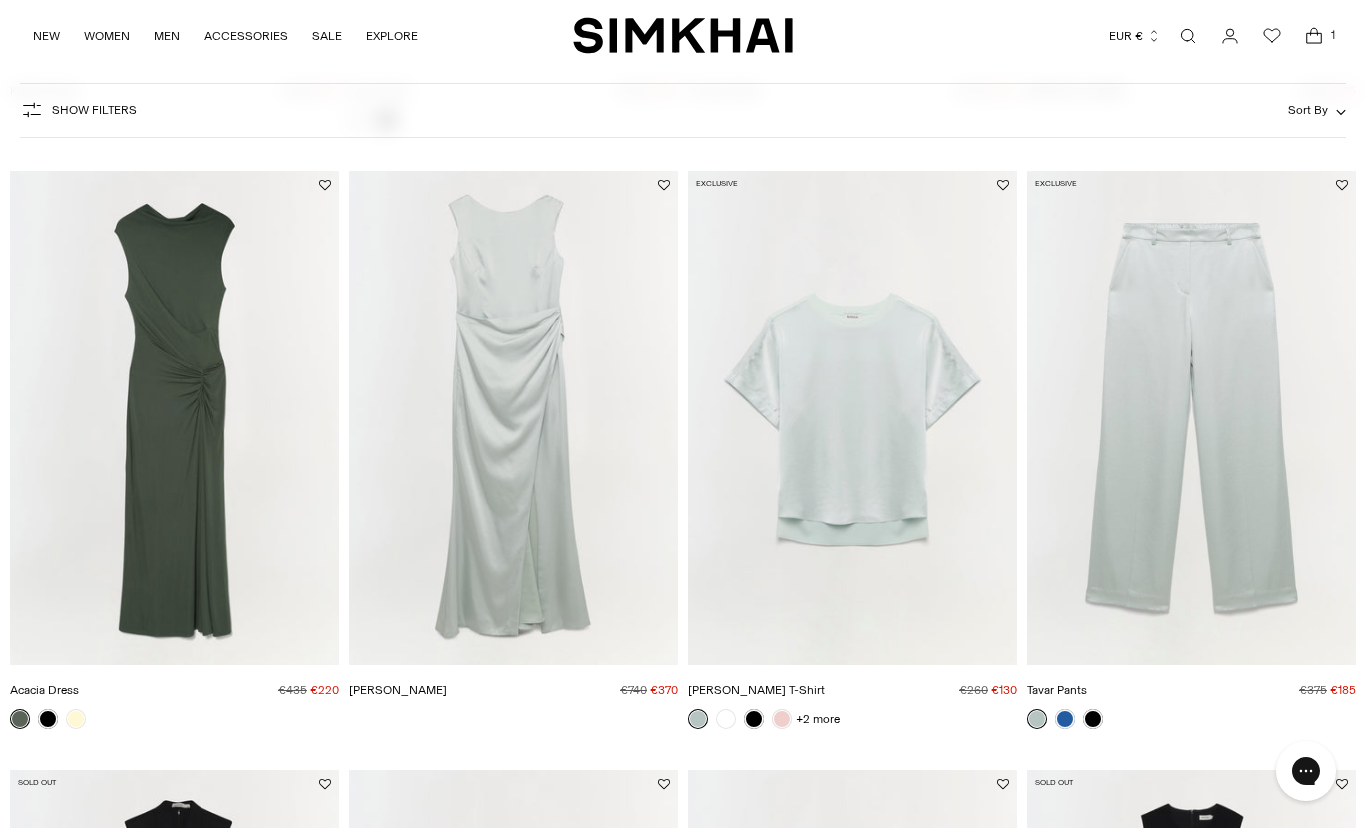 click at bounding box center [174, 418] 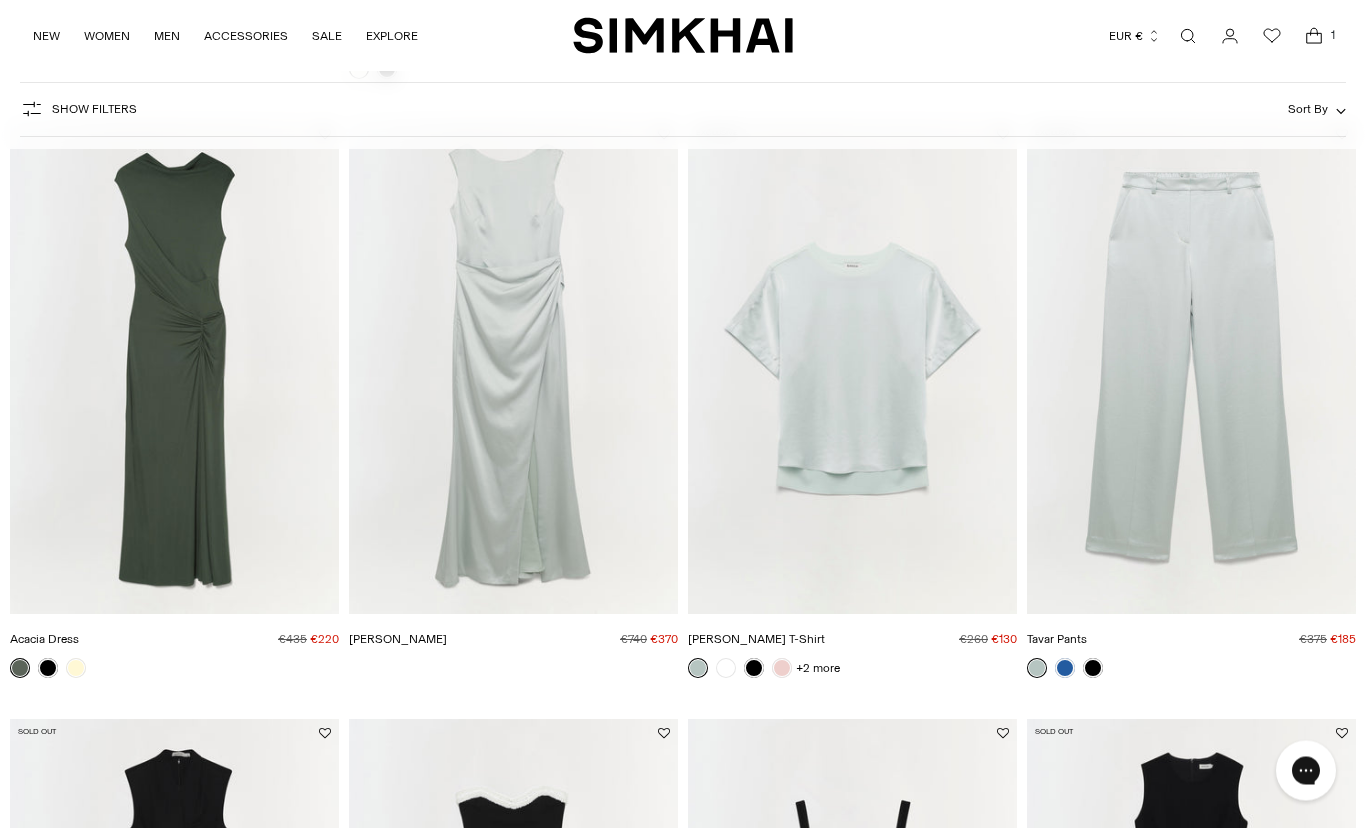 scroll, scrollTop: 5525, scrollLeft: 0, axis: vertical 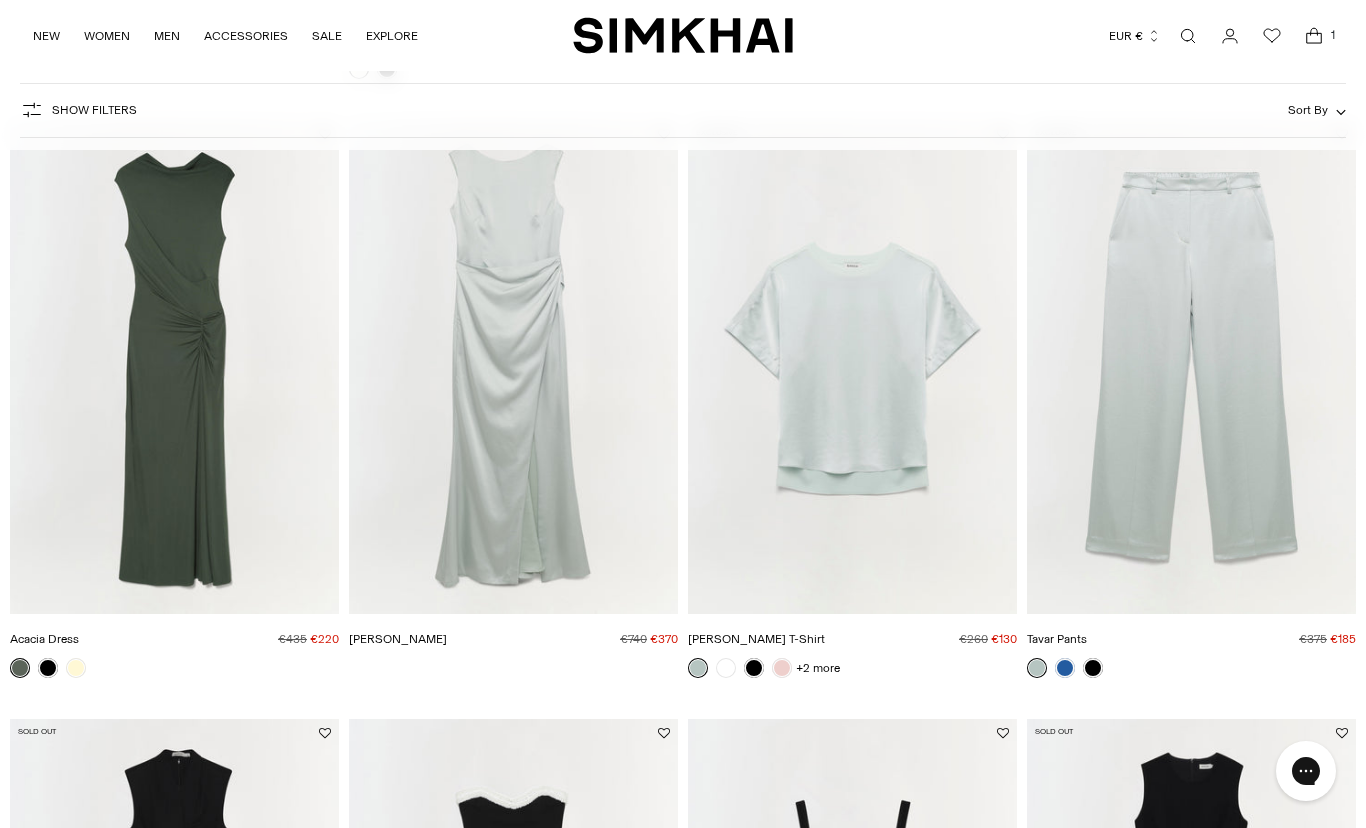 click at bounding box center [513, 367] 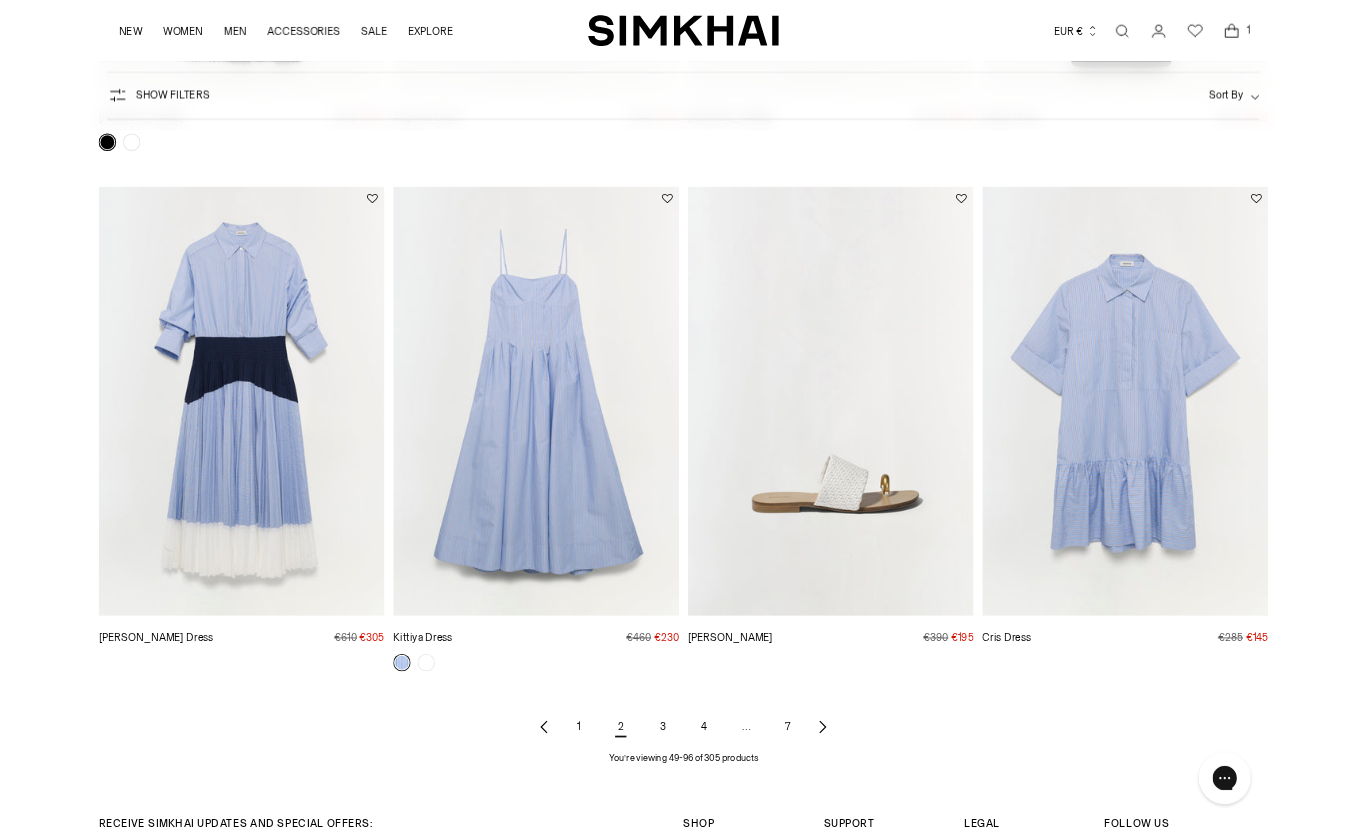 scroll, scrollTop: 6748, scrollLeft: 0, axis: vertical 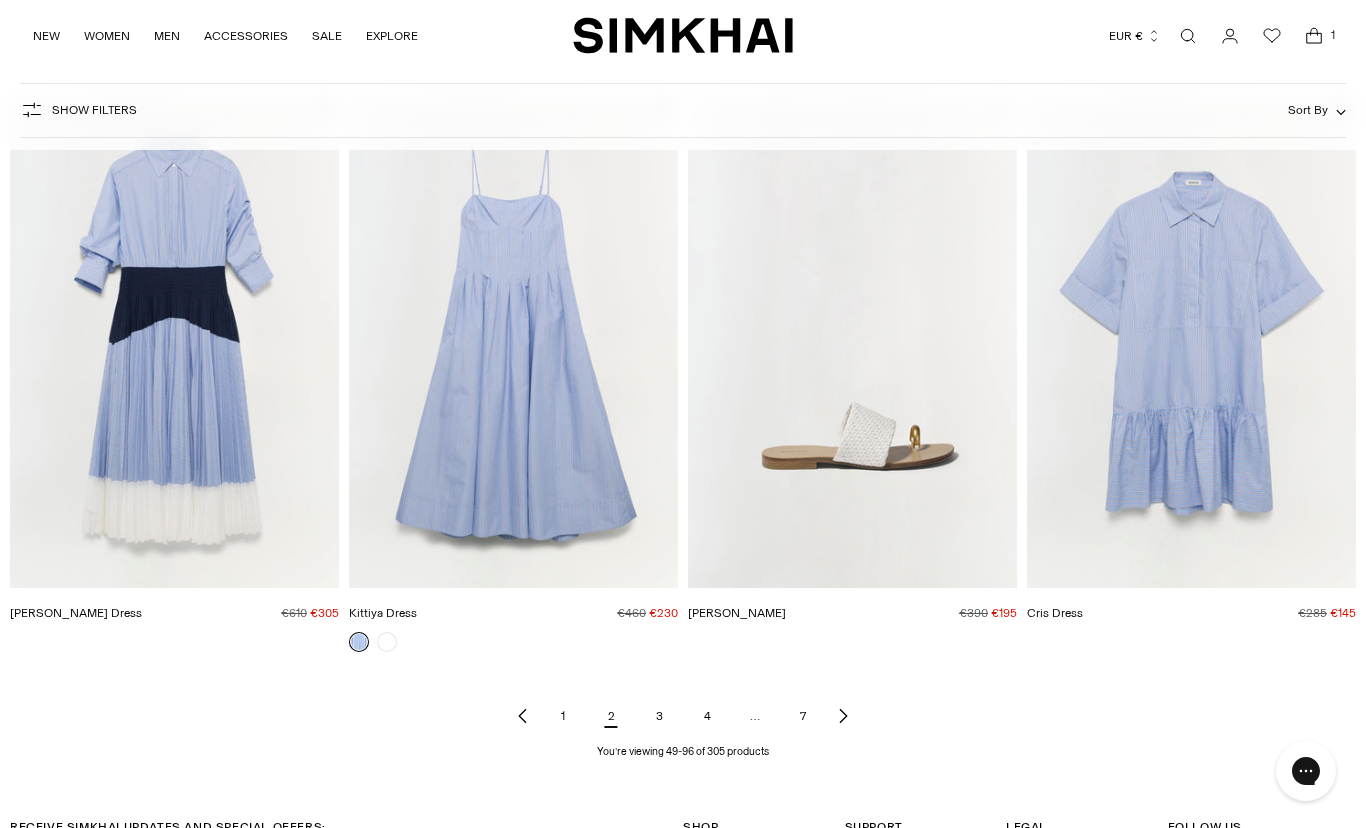 click at bounding box center (174, 341) 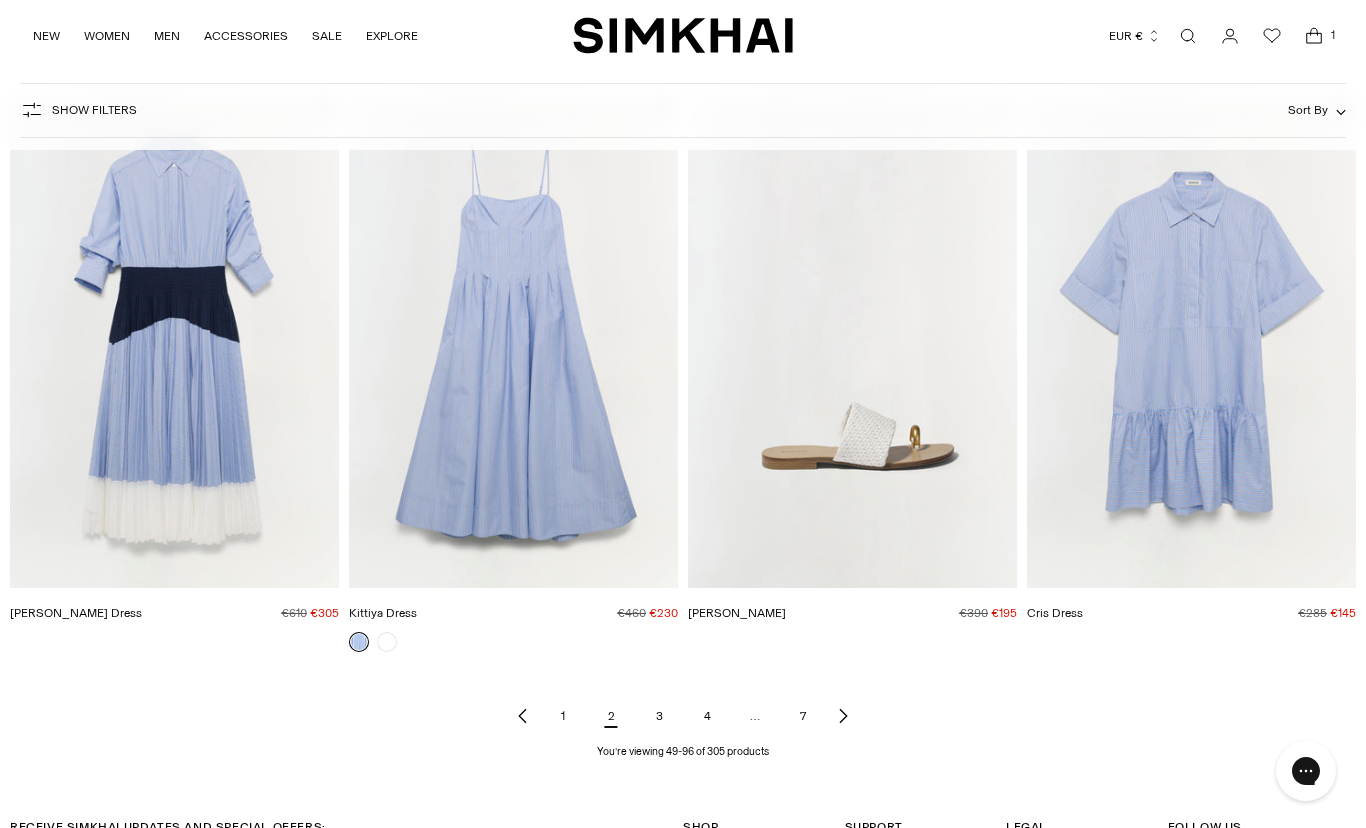 click 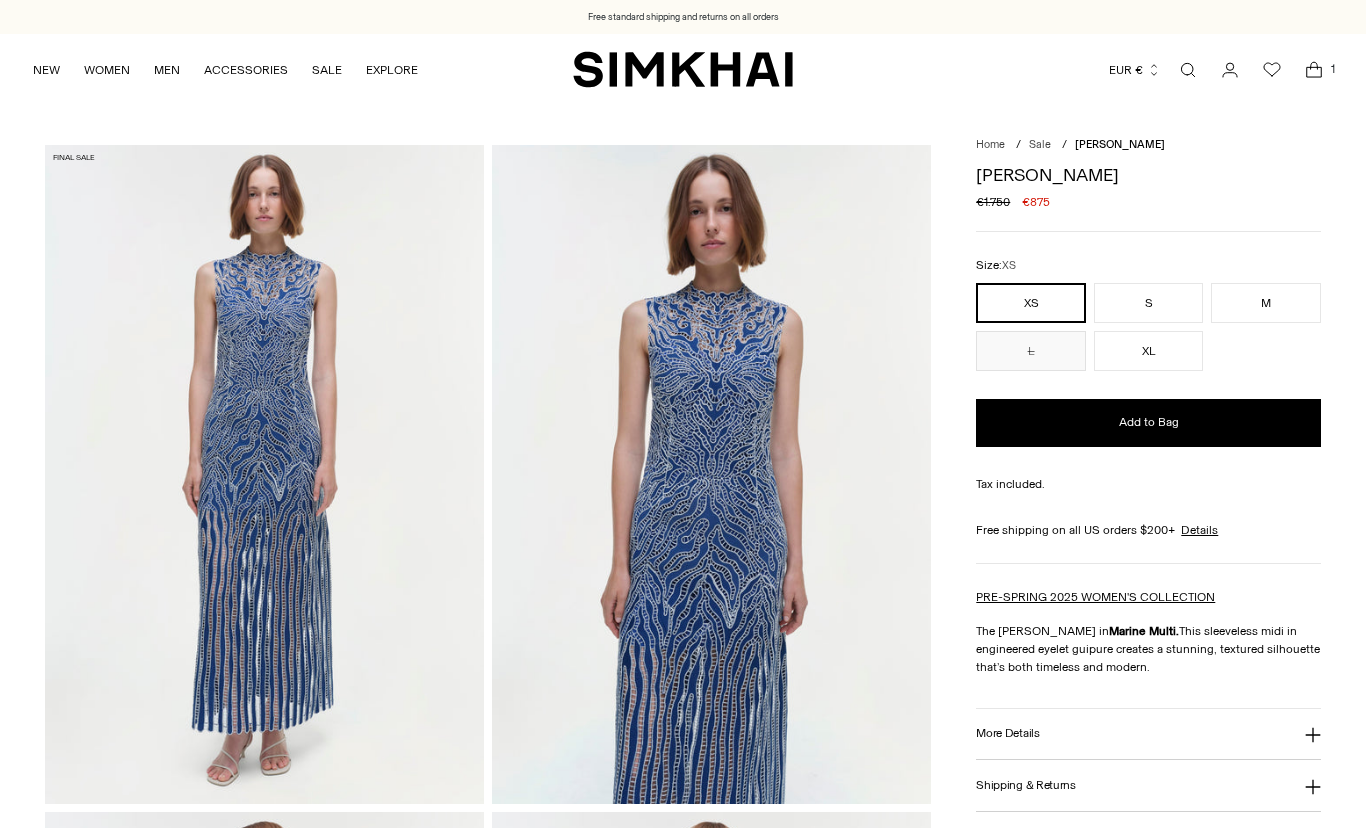 scroll, scrollTop: 0, scrollLeft: 0, axis: both 